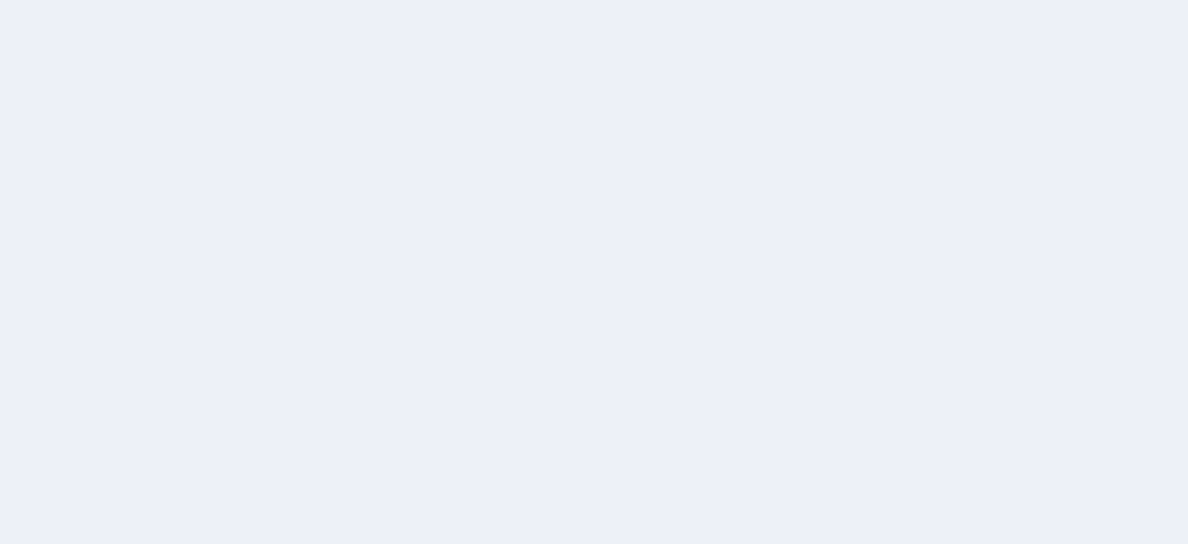 scroll, scrollTop: 0, scrollLeft: 0, axis: both 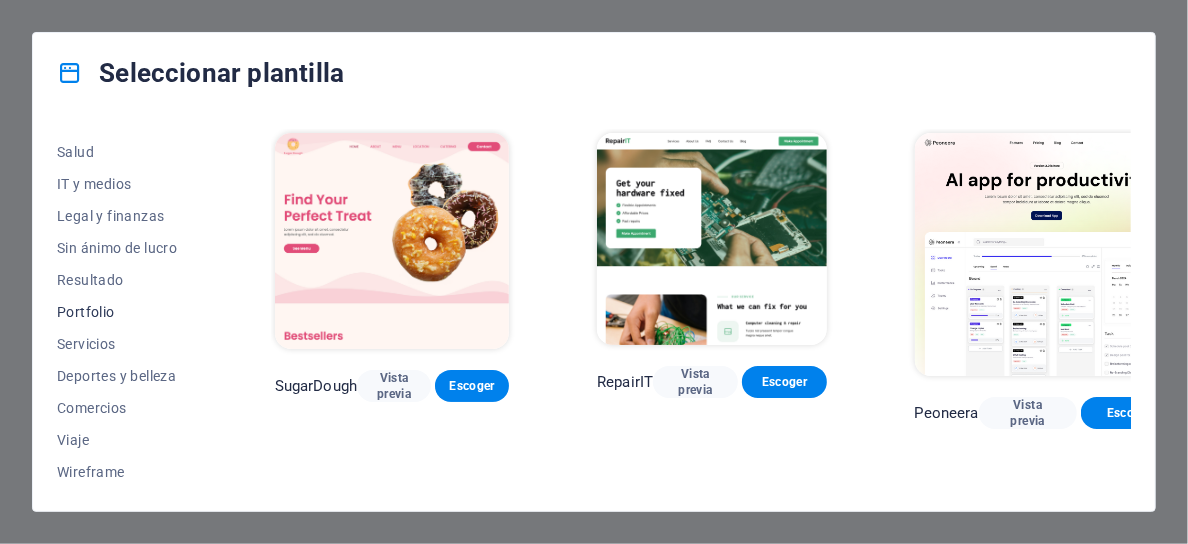 click on "Portfolio" at bounding box center (122, 312) 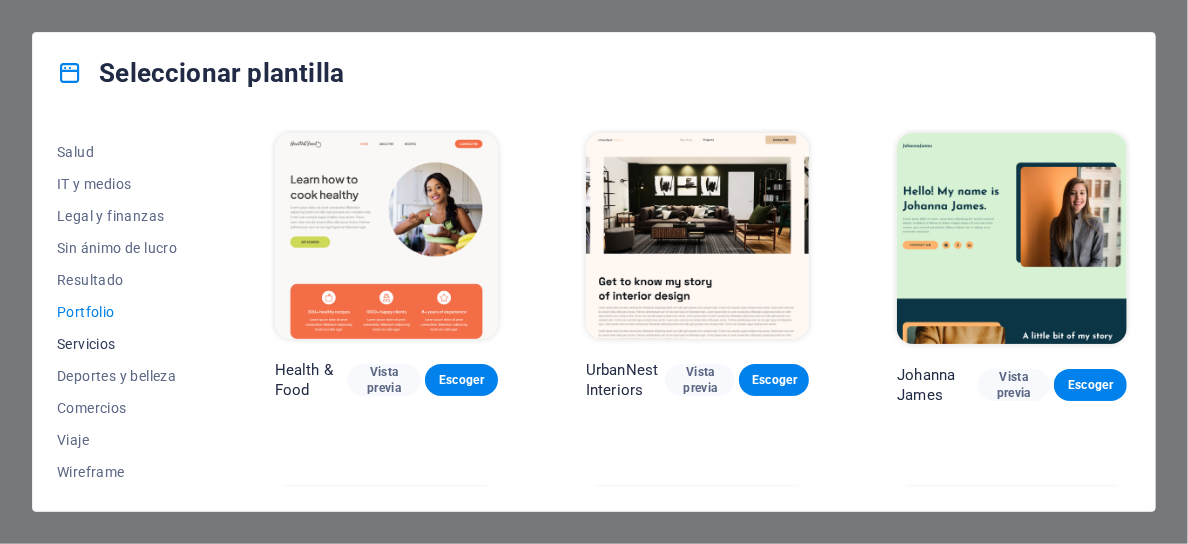 click on "Servicios" at bounding box center (122, 344) 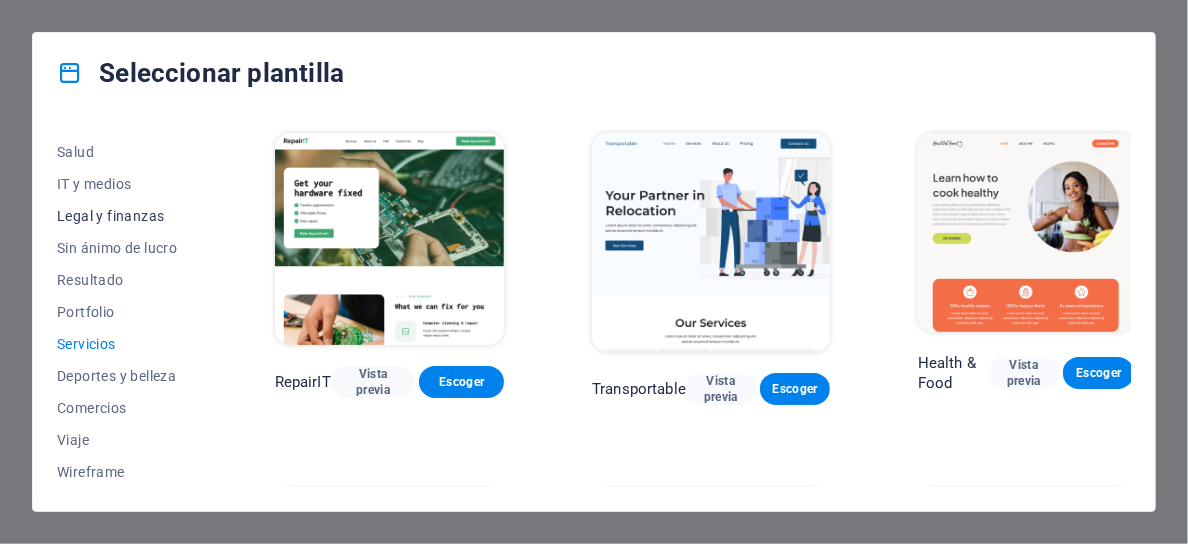 click on "Legal y finanzas" at bounding box center [122, 216] 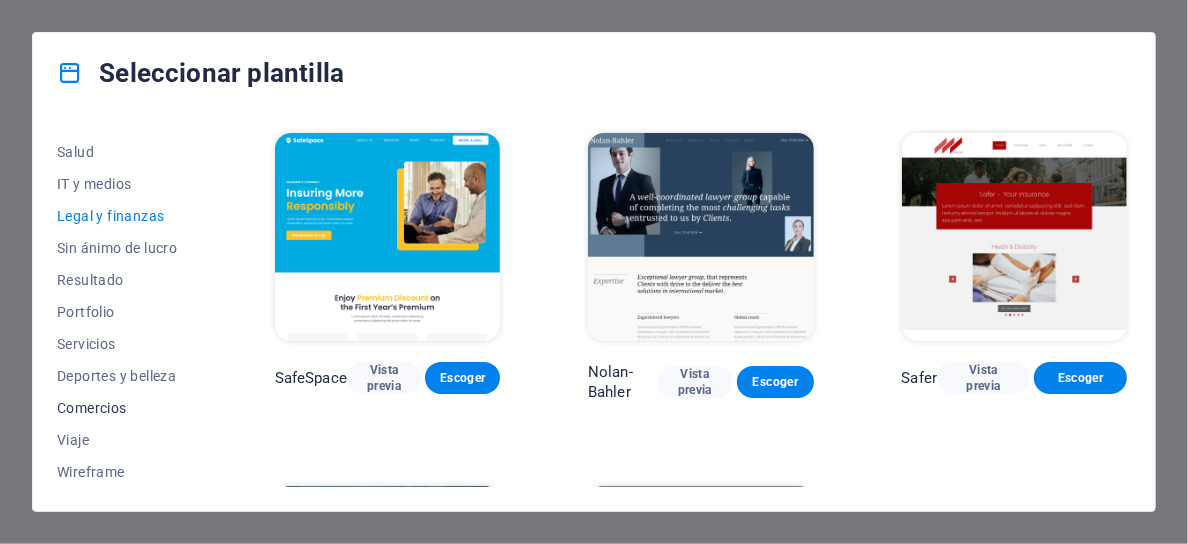 click on "Comercios" at bounding box center (122, 408) 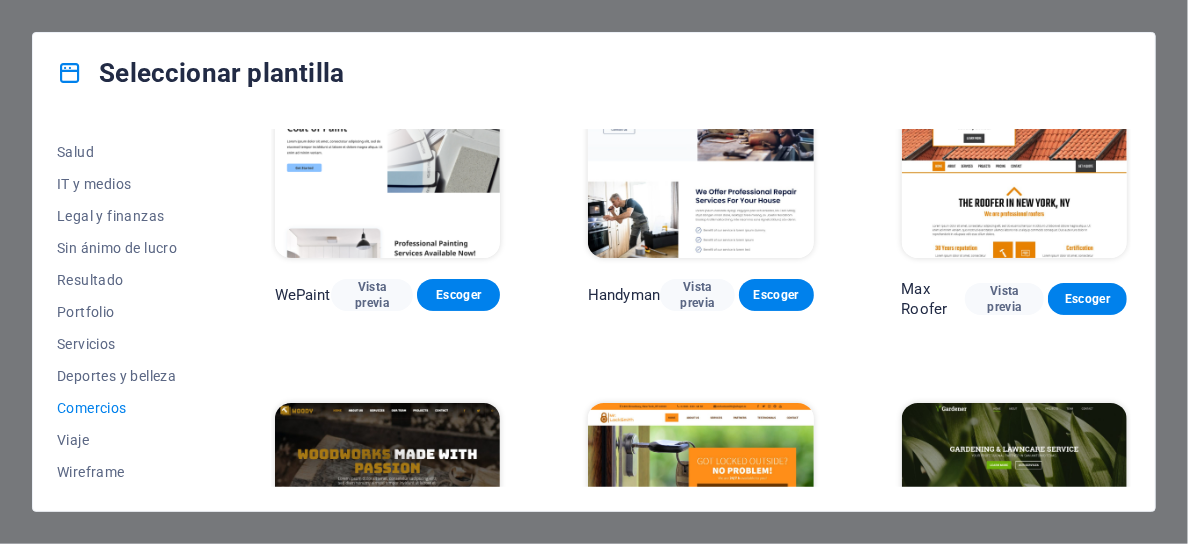 scroll, scrollTop: 0, scrollLeft: 0, axis: both 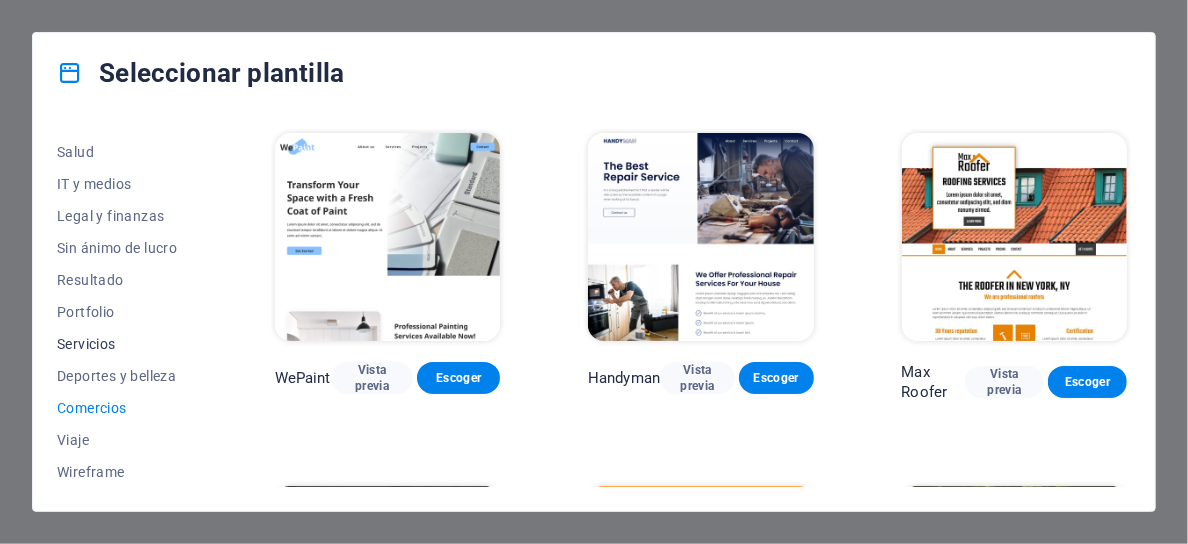 click on "Servicios" at bounding box center [122, 344] 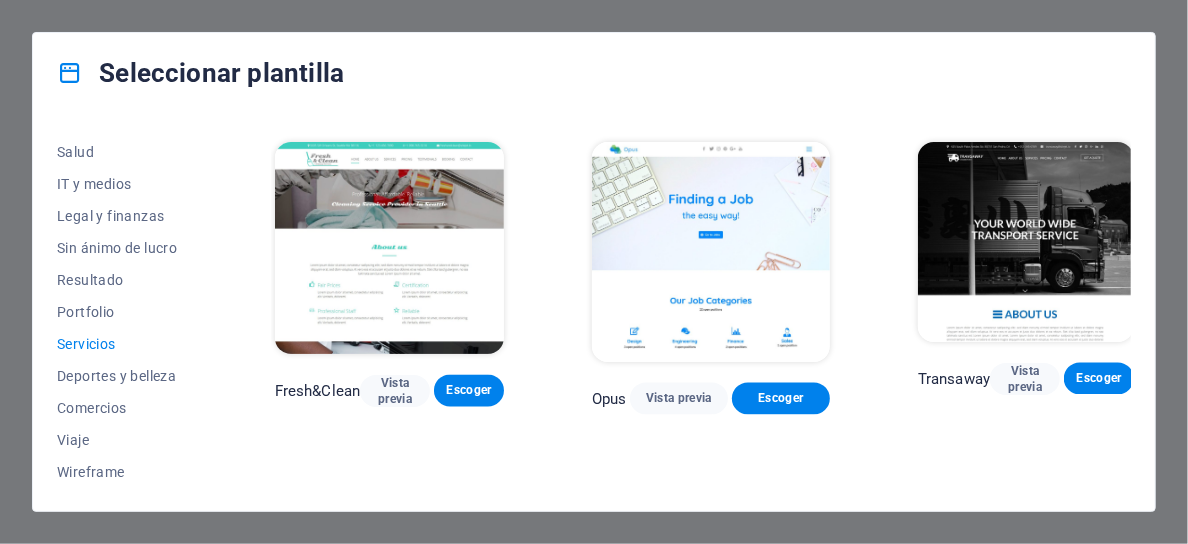 scroll, scrollTop: 1392, scrollLeft: 0, axis: vertical 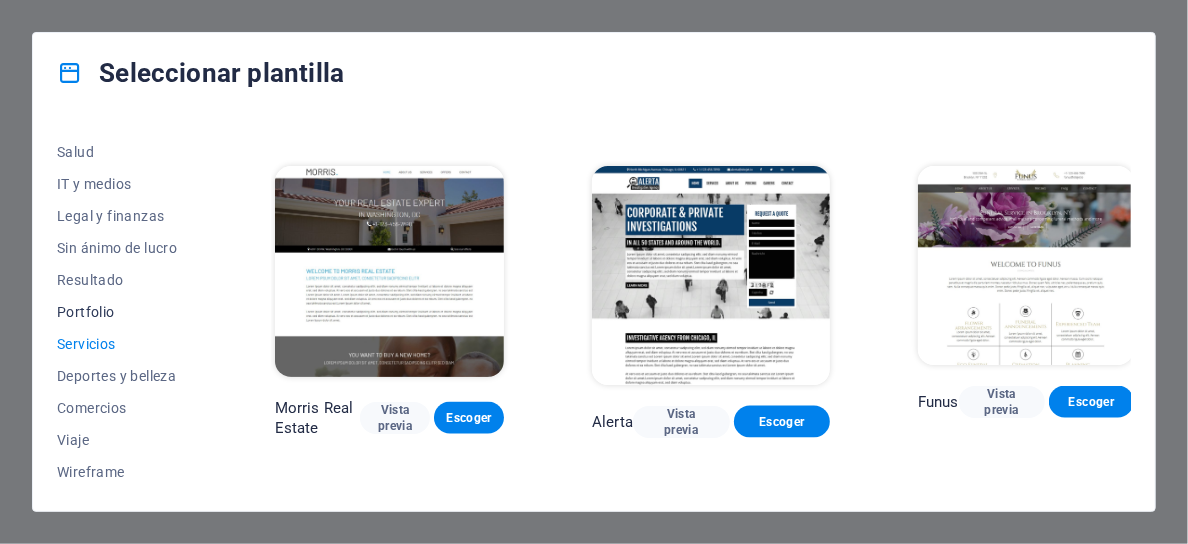 click on "Portfolio" at bounding box center [122, 312] 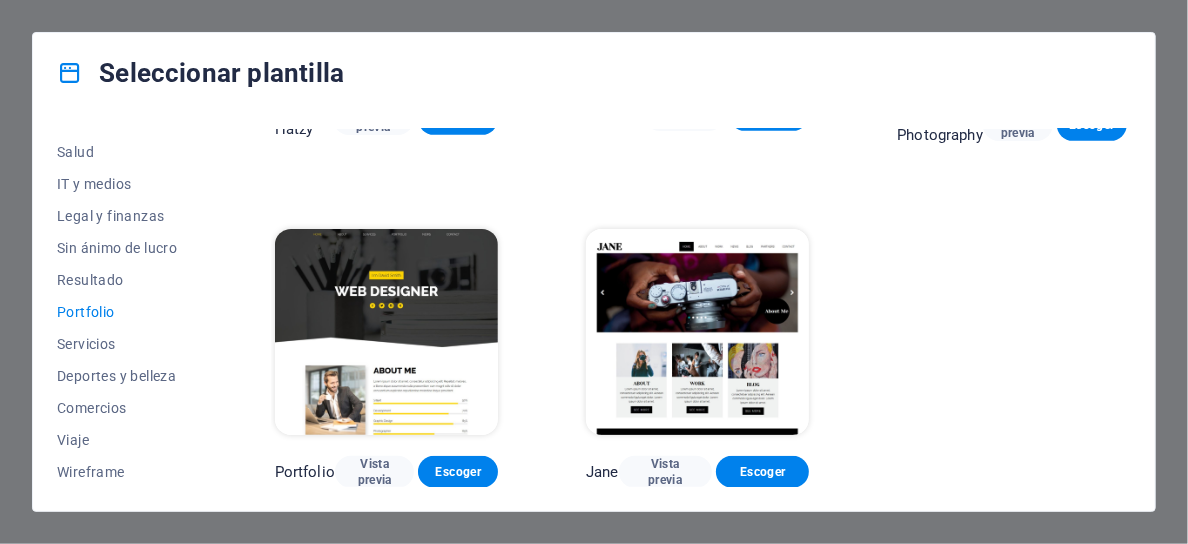 scroll, scrollTop: 617, scrollLeft: 0, axis: vertical 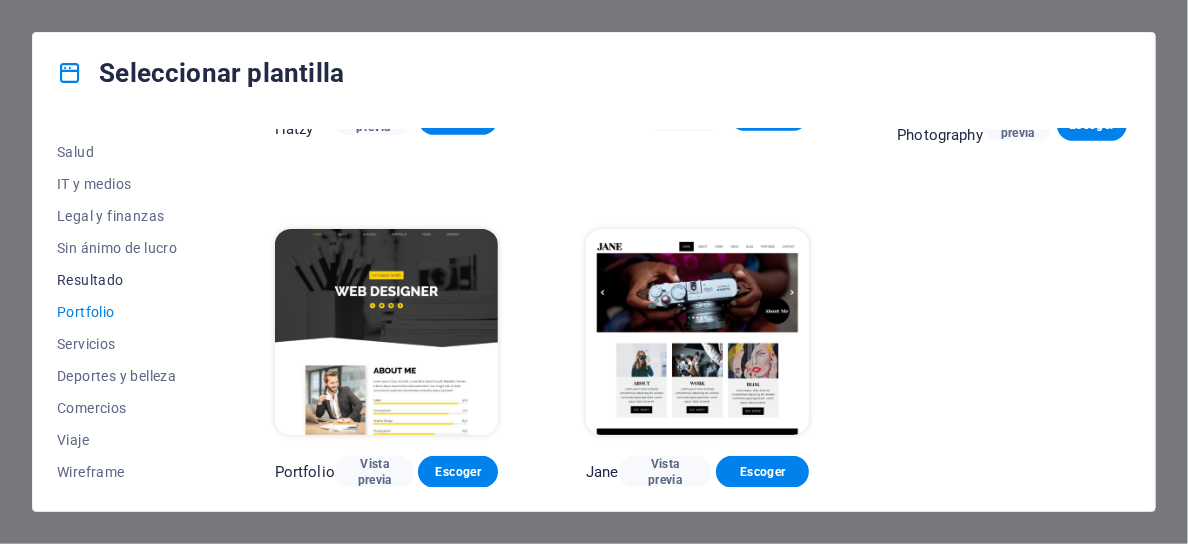 click on "Resultado" at bounding box center (122, 280) 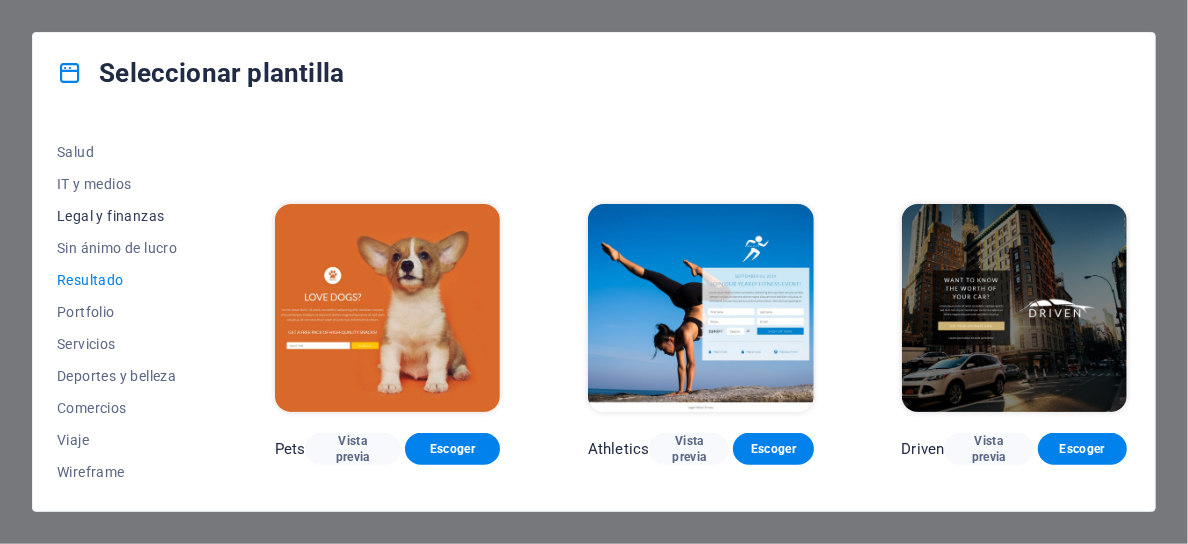 click on "Legal y finanzas" at bounding box center (122, 216) 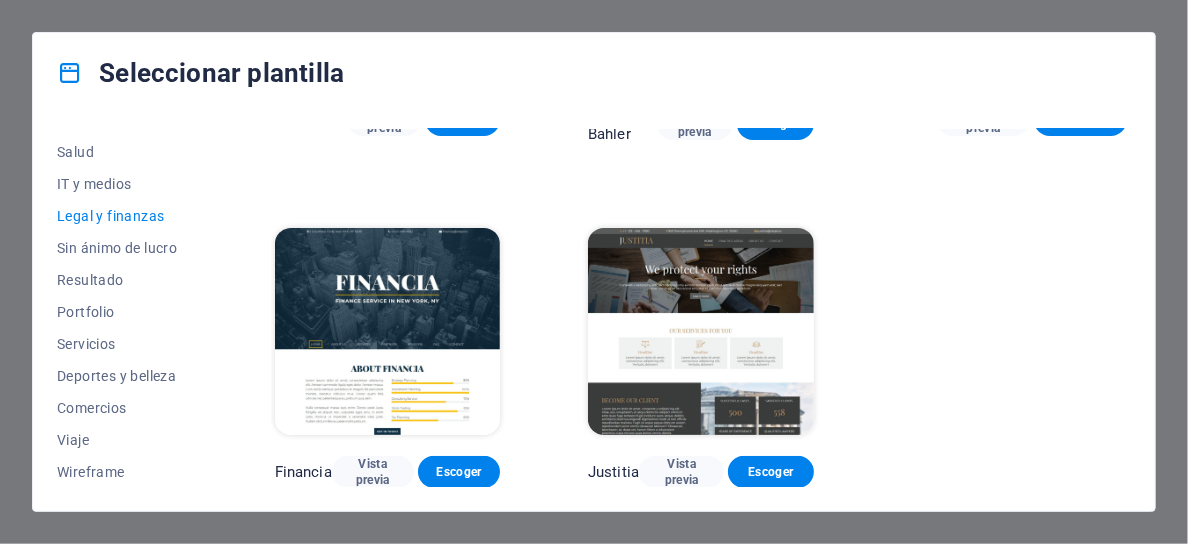 scroll, scrollTop: 259, scrollLeft: 0, axis: vertical 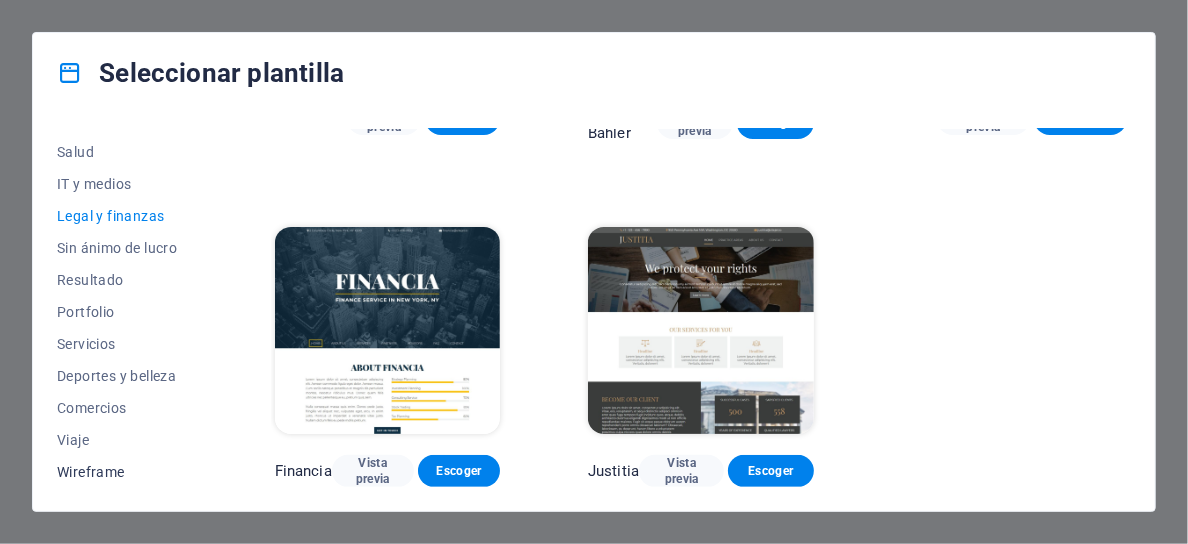click on "Wireframe" at bounding box center (122, 472) 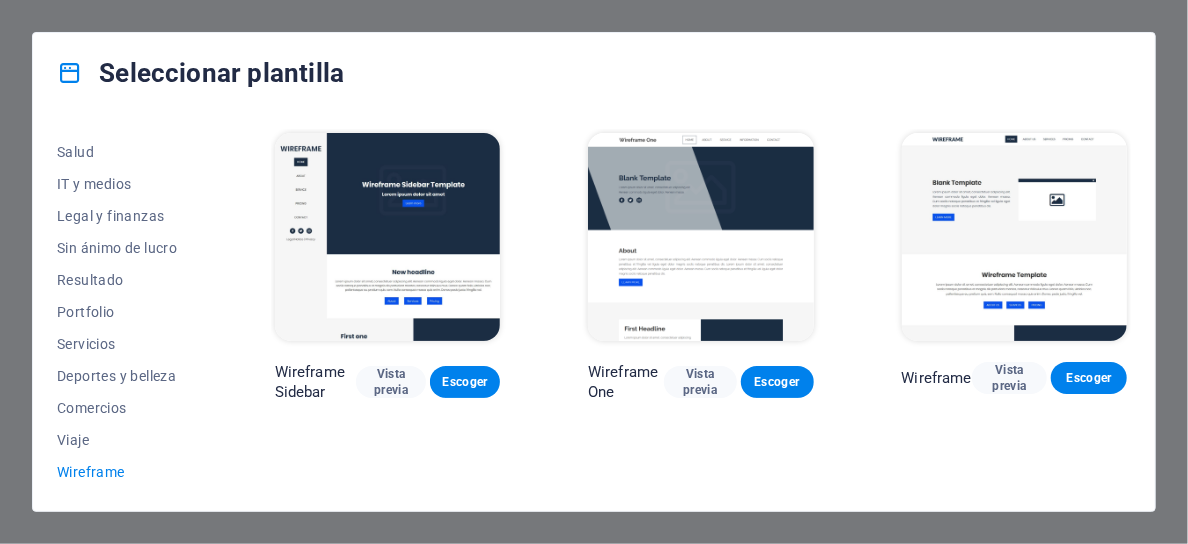 scroll, scrollTop: 0, scrollLeft: 0, axis: both 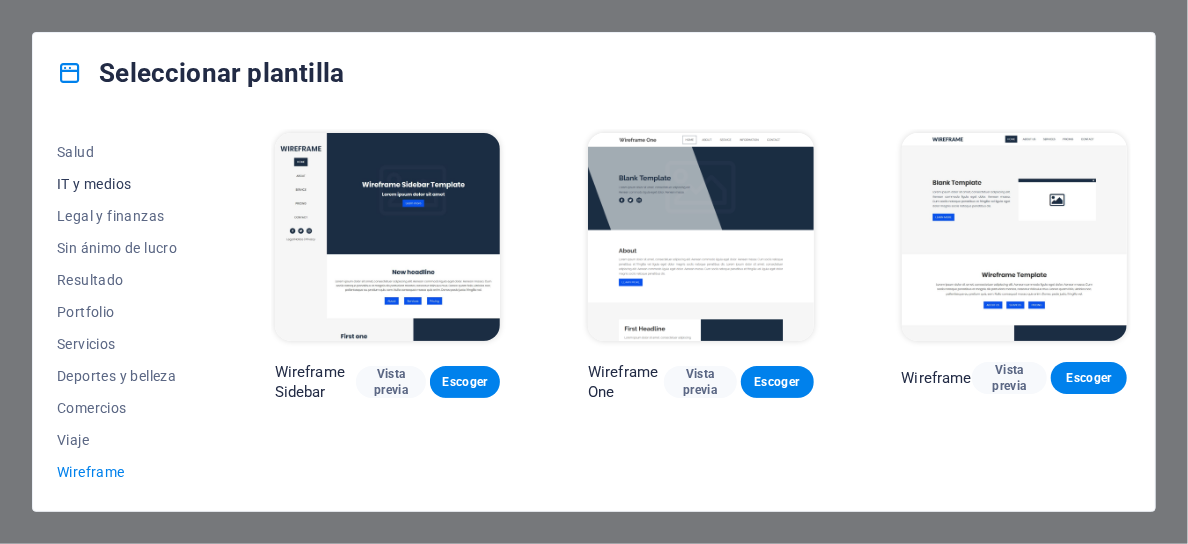 click on "IT y medios" at bounding box center (122, 184) 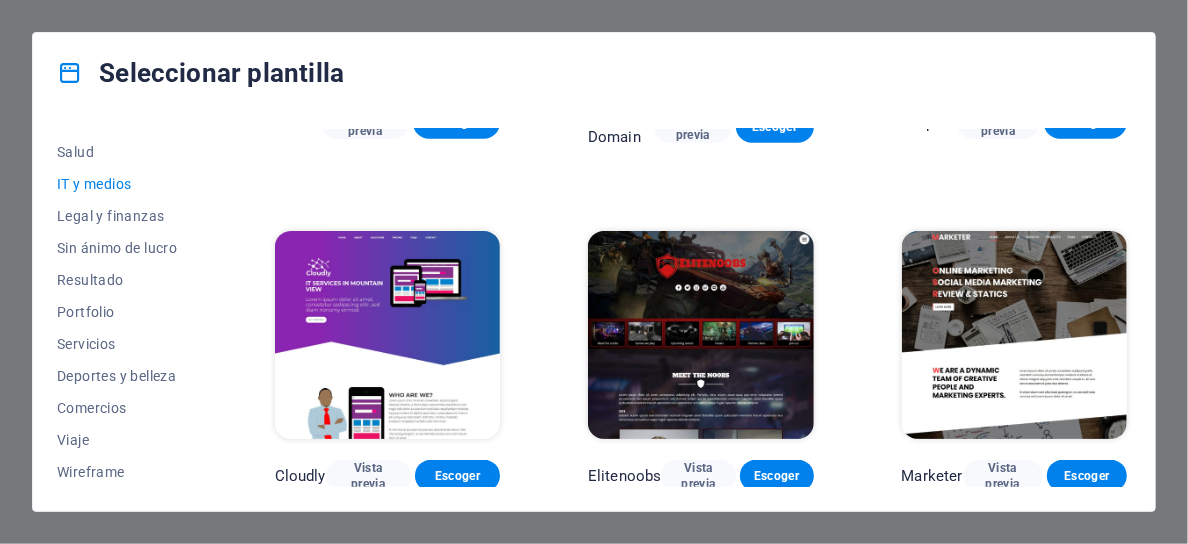 scroll, scrollTop: 965, scrollLeft: 0, axis: vertical 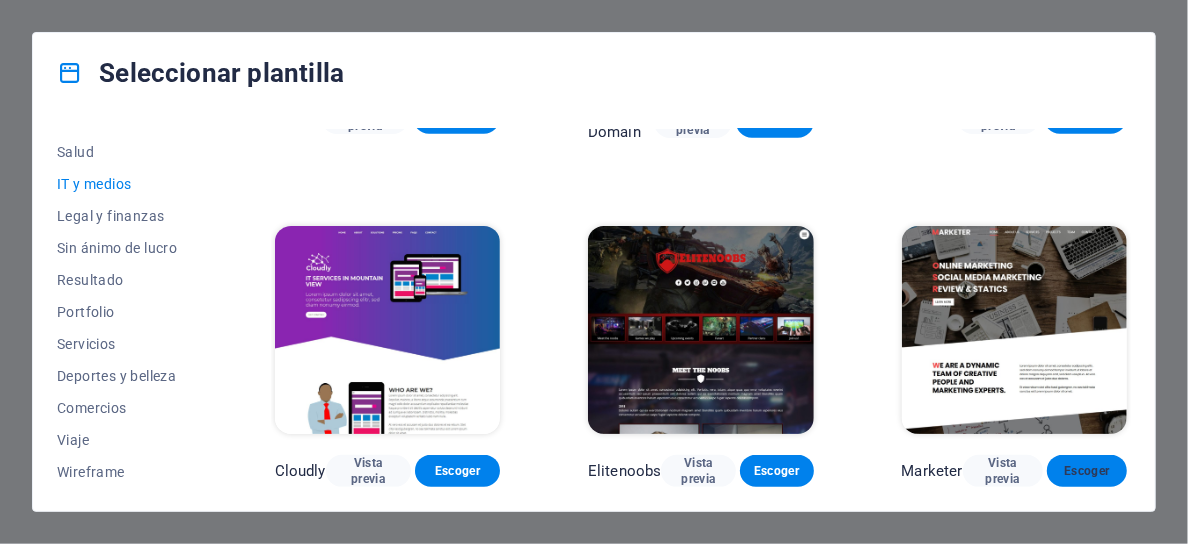 click on "Escoger" at bounding box center [1087, 471] 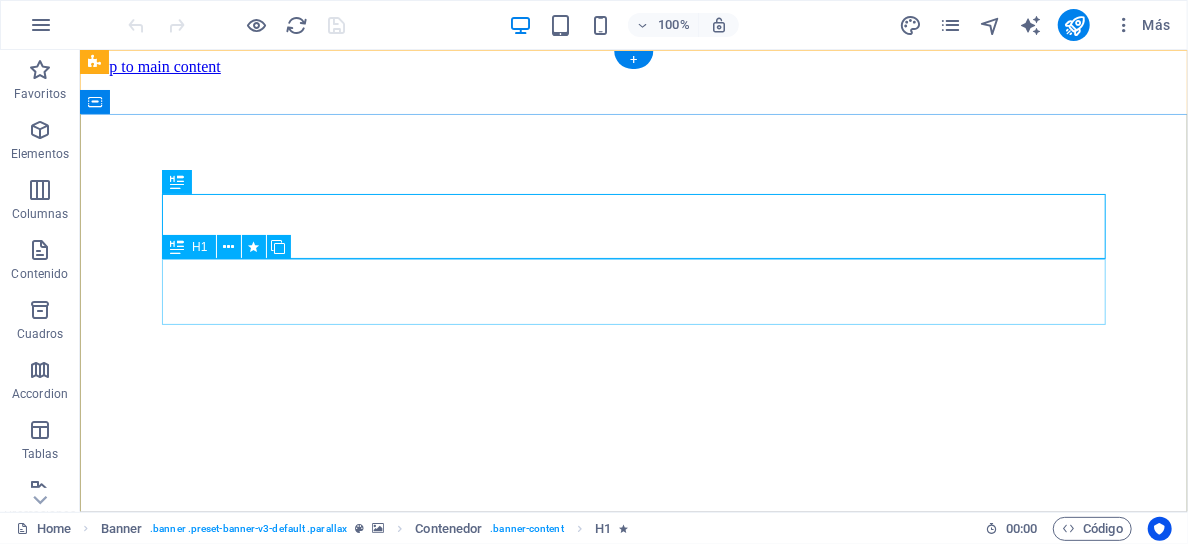 scroll, scrollTop: 0, scrollLeft: 0, axis: both 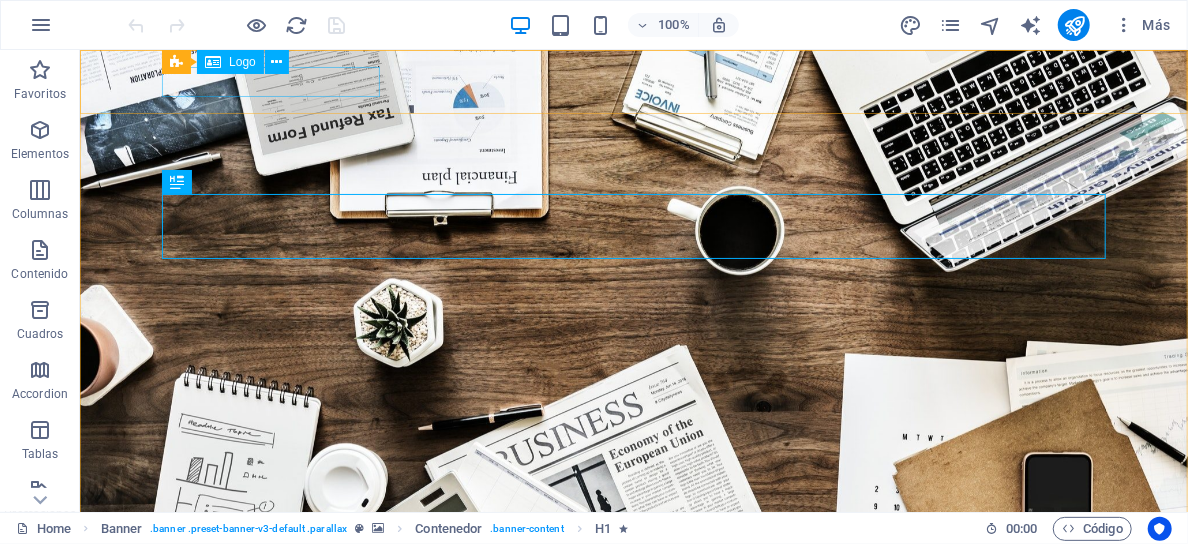 click on "Logo" at bounding box center (242, 62) 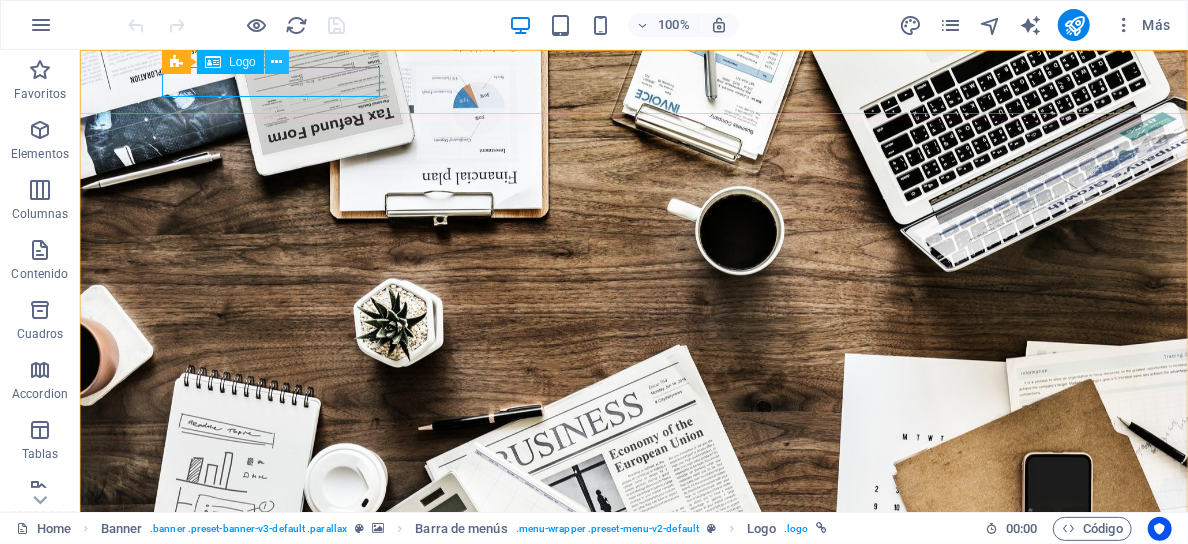 click at bounding box center [276, 62] 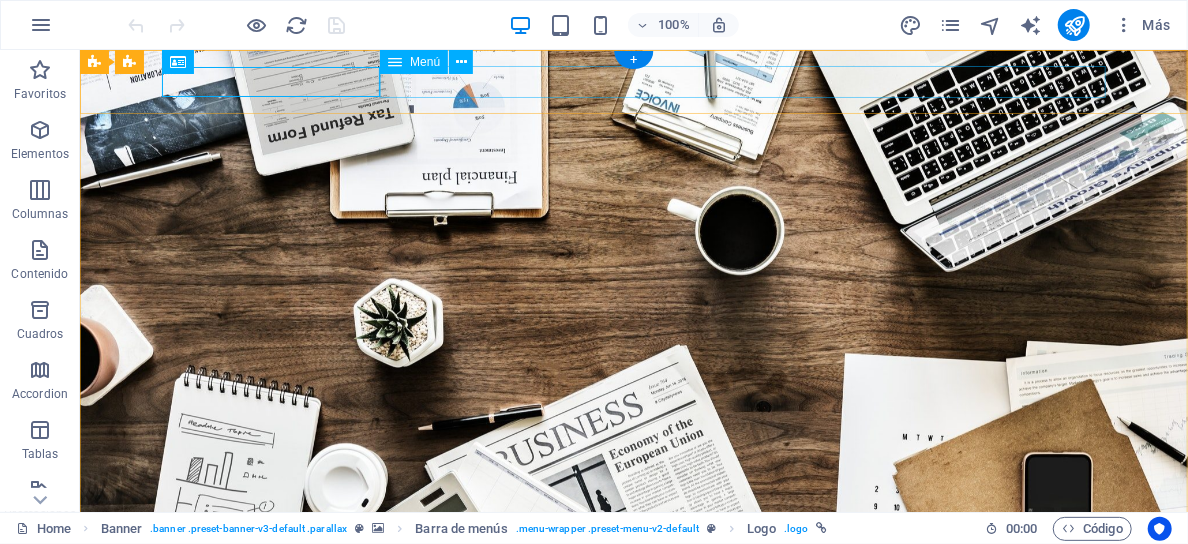 click on "Home About us Services Projects Team Contact" at bounding box center (633, 624) 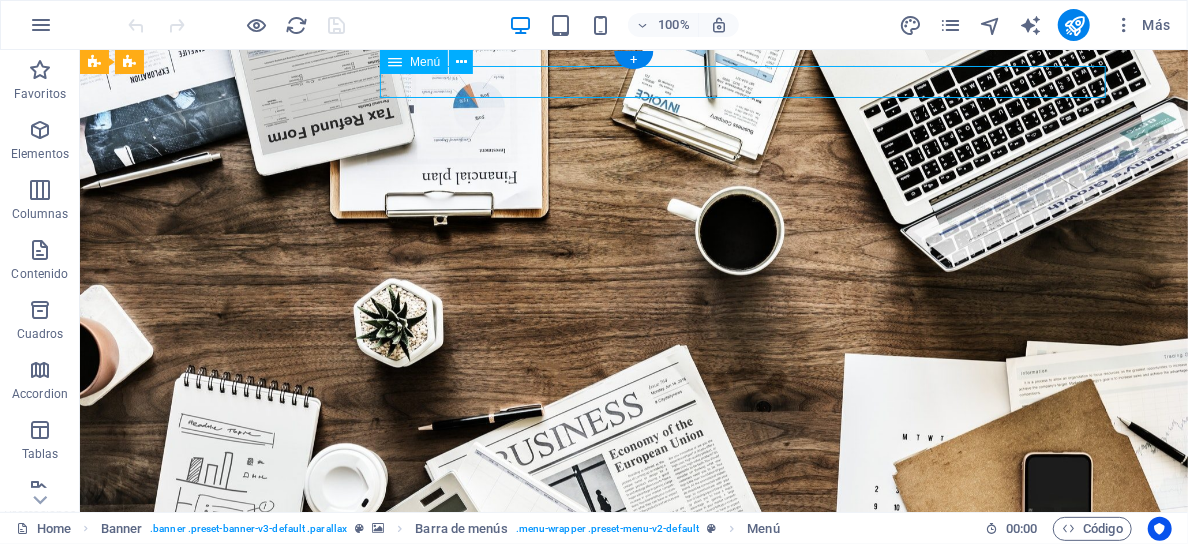 click on "Home About us Services Projects Team Contact" at bounding box center (633, 624) 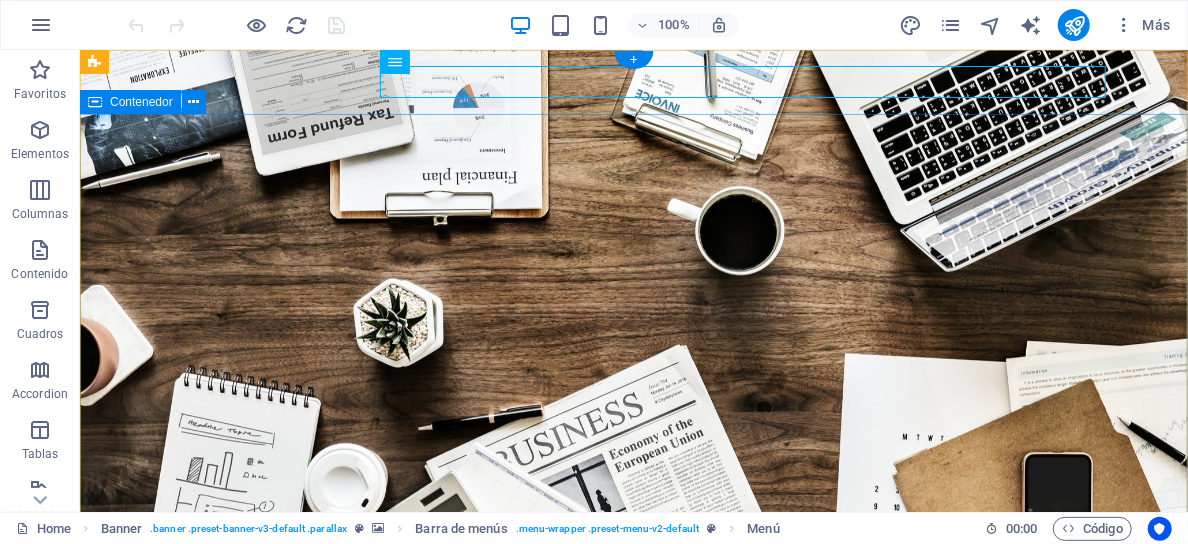 click on "O nline Marketing S OCIAL MEDIA MARKETING R EVIEW & STATISTICS Learn more" at bounding box center (633, 866) 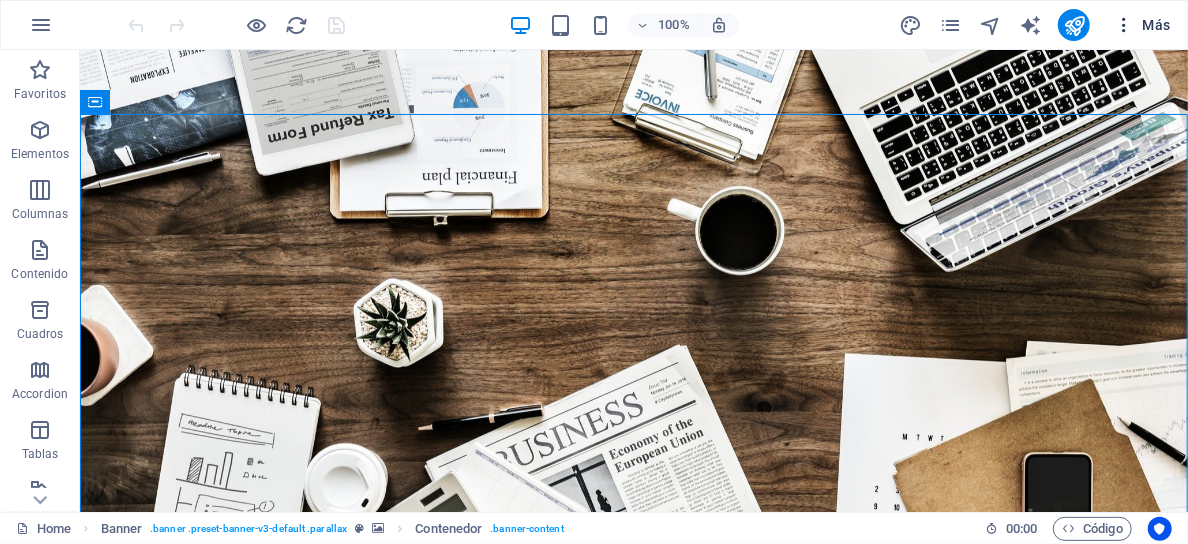 click at bounding box center (1124, 25) 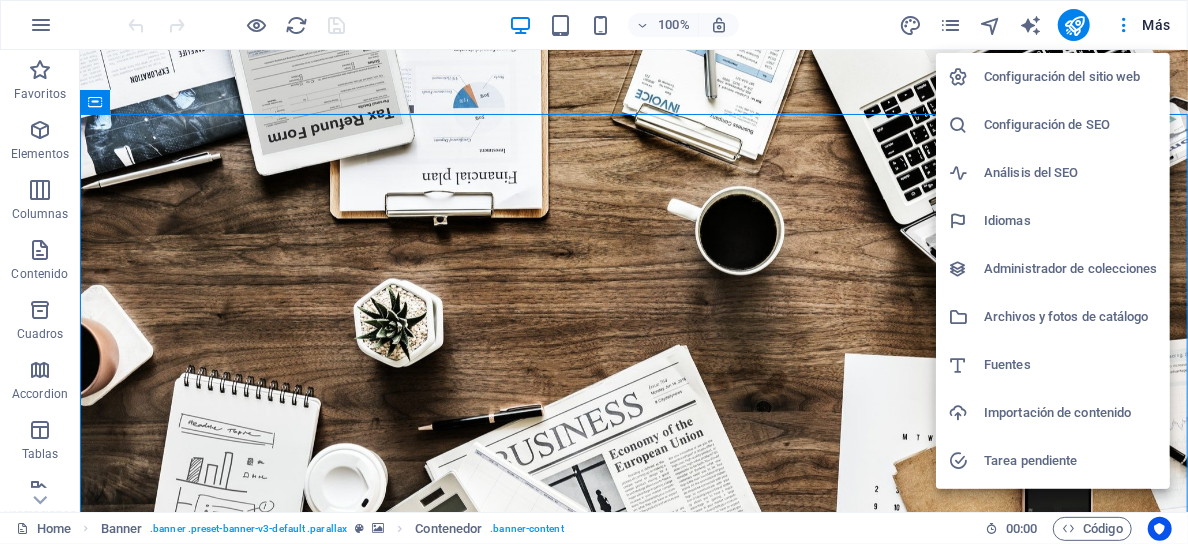 click on "Idiomas" at bounding box center [1071, 221] 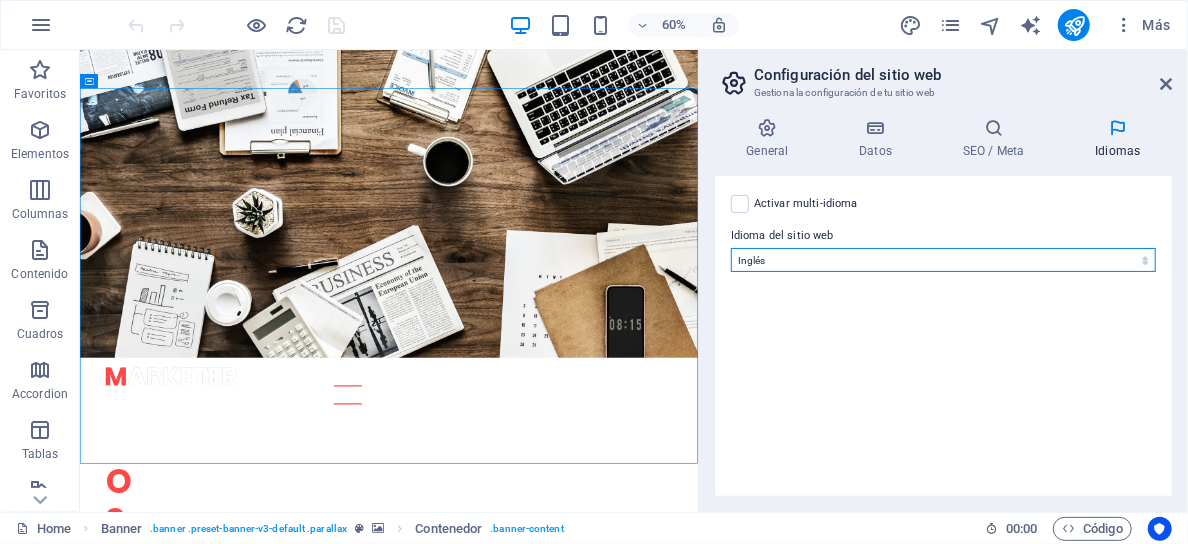 click on "Abkhazian Afar Afrikaans Akan Albanés Alemán Amharic Árabe Aragonese Armenian Assamese Avaric Avestan Aymara Azerbaijani Bambara Bashkir Basque Belarusian Bengalí Bihari languages Bislama Bokmål Bosnian Breton Búlgaro Burmese Catalán Central Khmer Chamorro Chechen Checo Chino Church Slavic Chuvash Coreano Cornish Corsican Cree Croata Danés Dzongkha Eslovaco Esloveno Español Esperanto Estonian Ewe Faroese Farsi (Persa) Fijian Finlandés Francés Fulah Gaelic Galician Ganda Georgian Greenlandic Griego Guaraní Gujarati Haitian Creole Hausa Hebreo Herero Hindi Hiri Motu Holandés Húngaro Ido Igbo Indonesio Inglés Interlingua Interlingue Inuktitut Inupiaq Irish Islandés Italiano Japonés Javanese Kannada Kanuri Kashmiri Kazakh Kikuyu Kinyarwanda Komi Kongo Kurdish Kwanyama Kyrgyz Lao Latín Letón Limburgish Lingala Lituano Luba-Katanga Luxembourgish Macedonio Malagasy Malay Malayalam Maldivian Maltés Manx Maori Marathi Marshallese Mongolian Nauru Navajo Ndonga Nepali North Ndebele Northern Sami Pali" at bounding box center [943, 260] 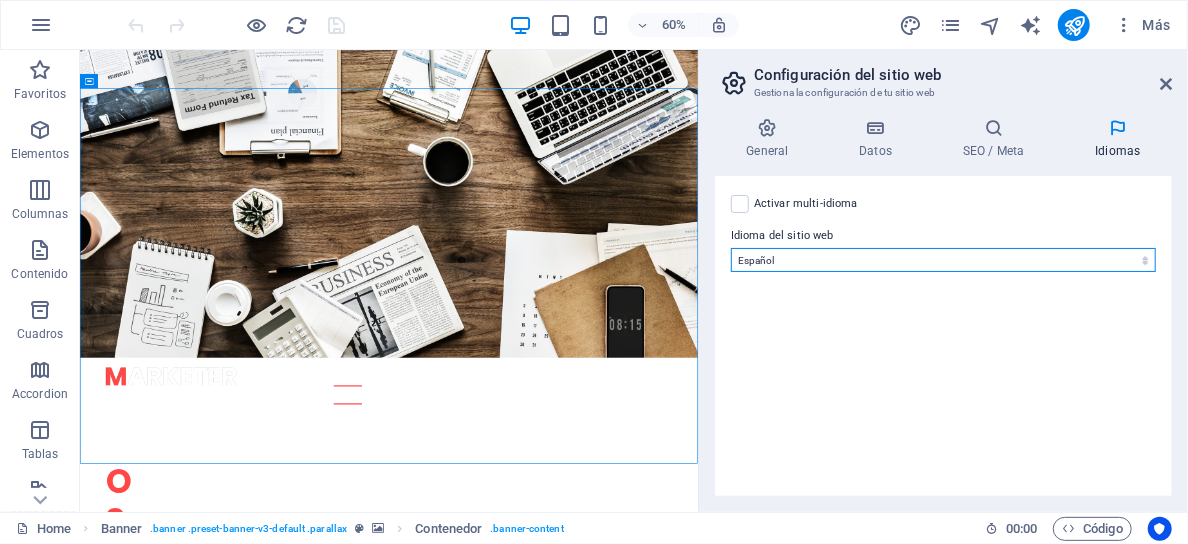 click on "Español" at bounding box center [0, 0] 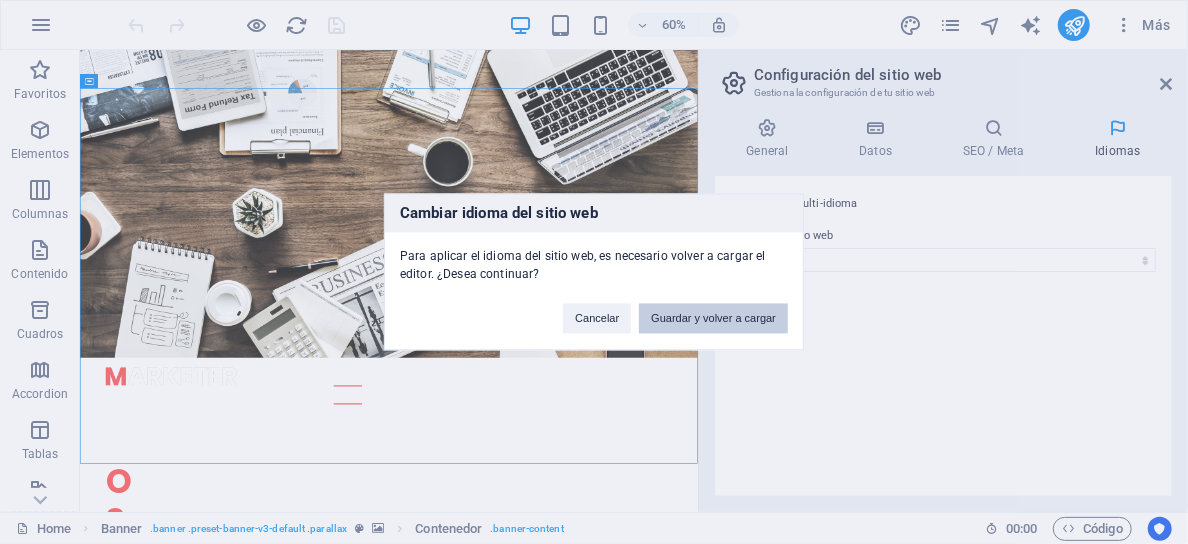 click on "Guardar y volver a cargar" at bounding box center [713, 319] 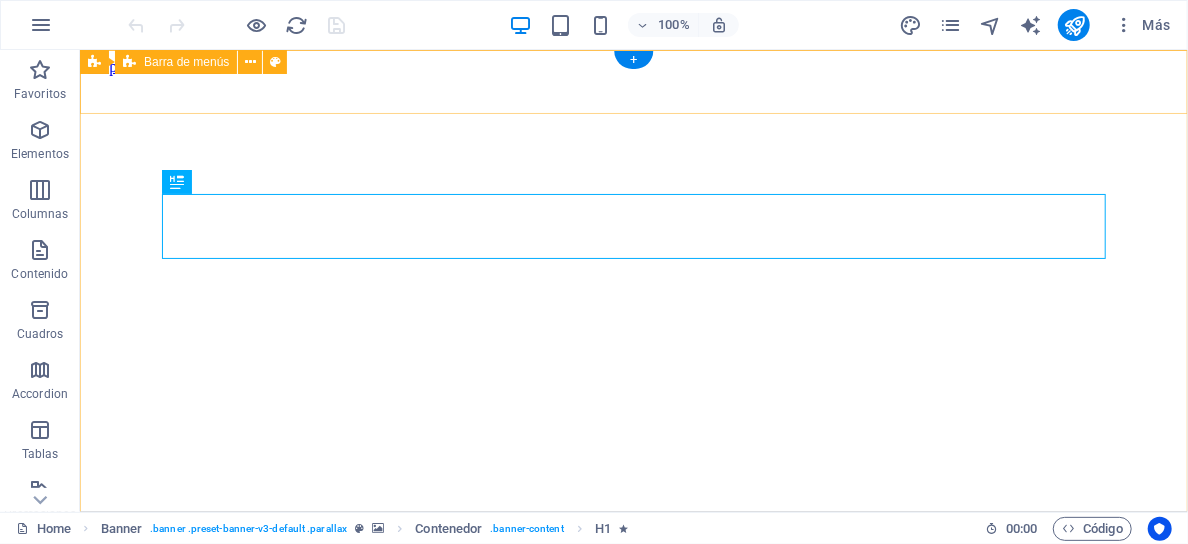 scroll, scrollTop: 0, scrollLeft: 0, axis: both 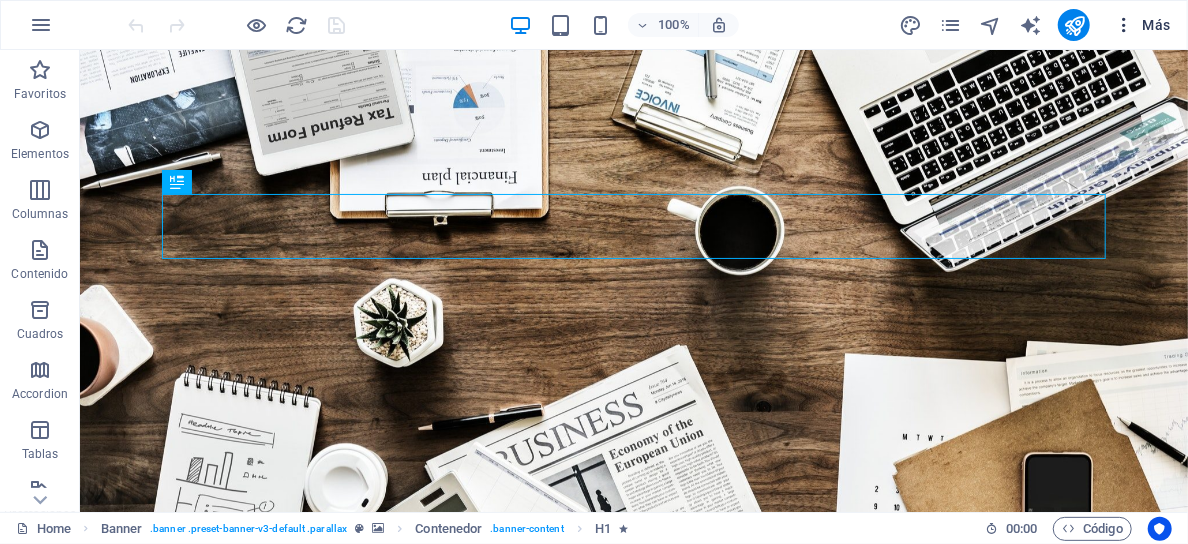 click on "Más" at bounding box center [1142, 25] 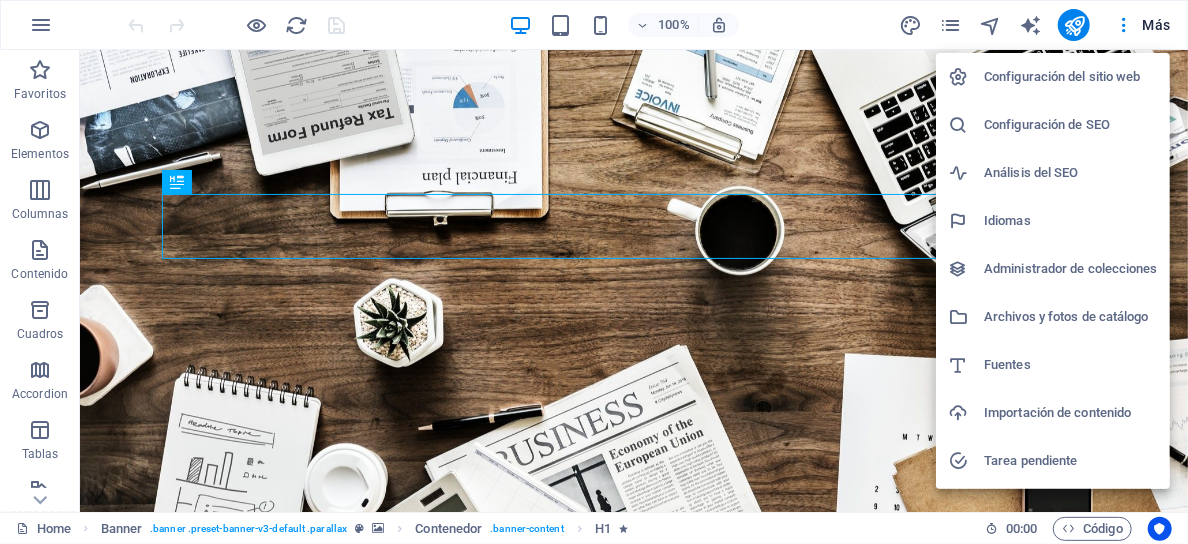click at bounding box center (594, 272) 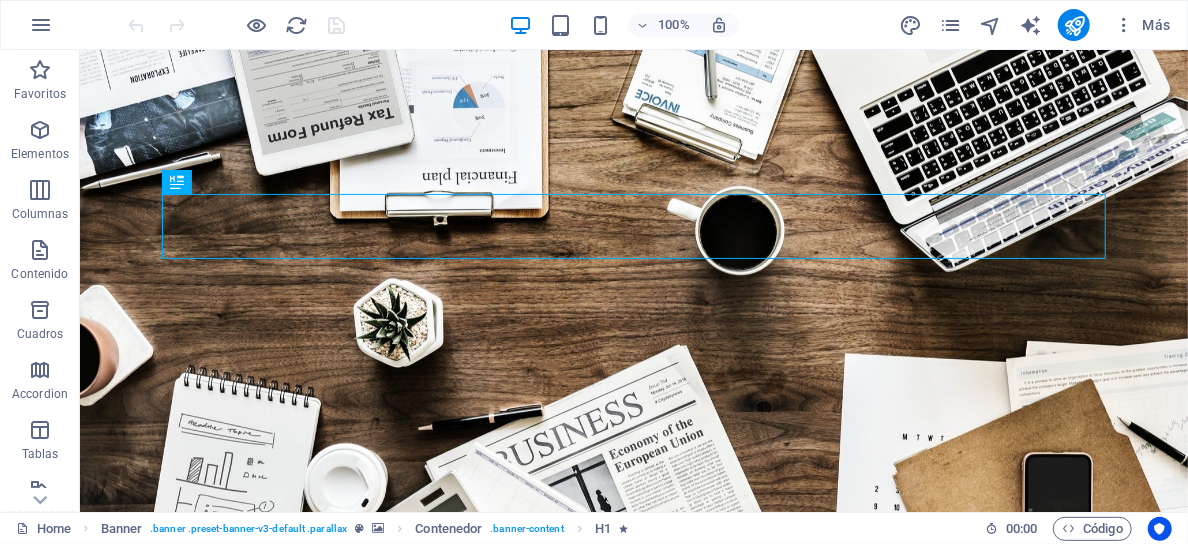 click at bounding box center (1124, 25) 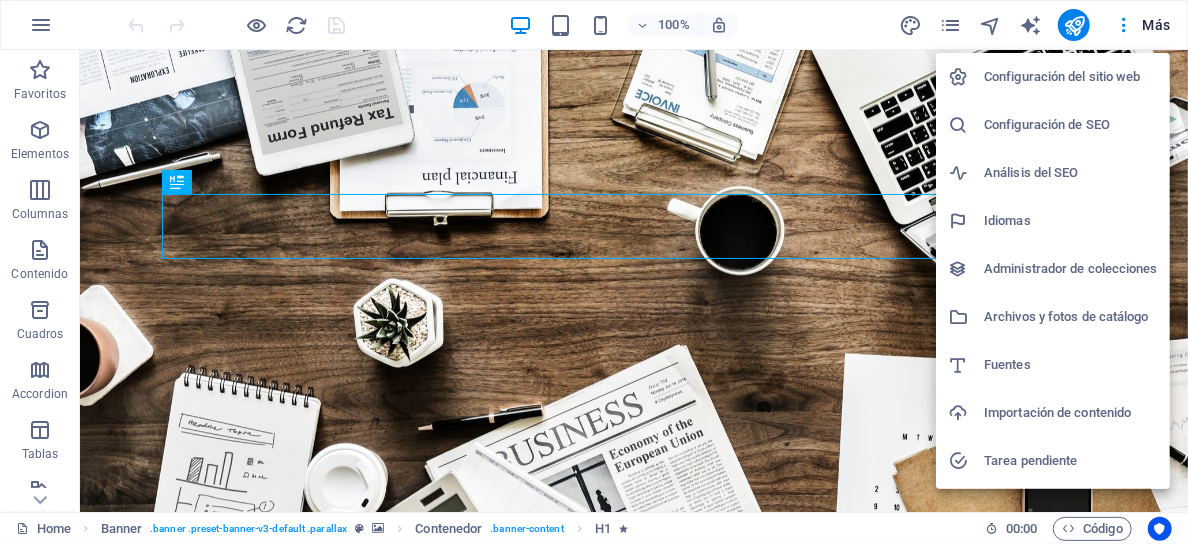 click at bounding box center [594, 272] 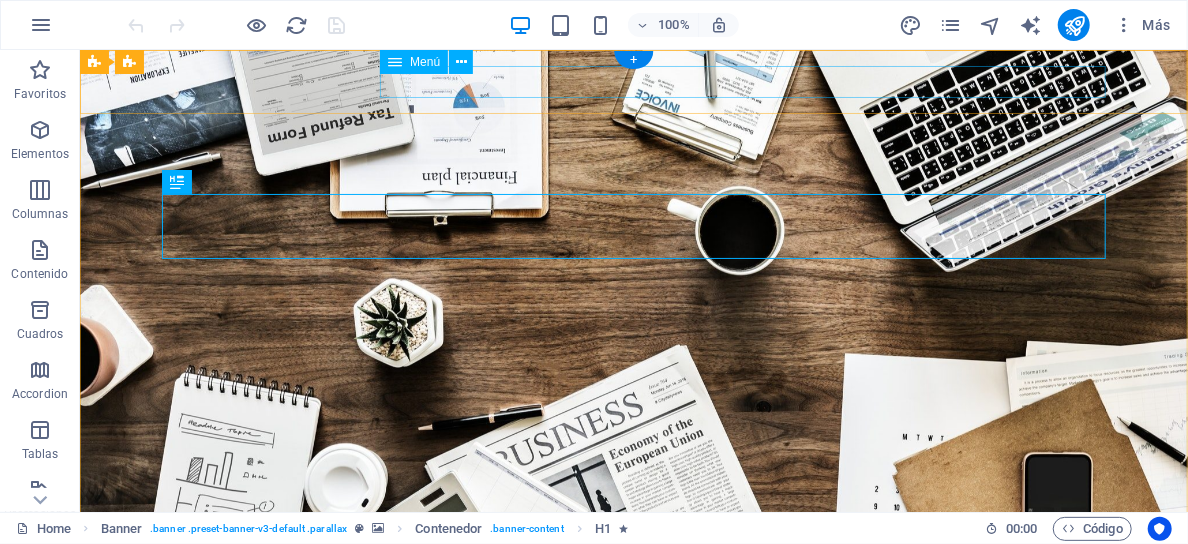 click on "Home About us Services Projects Team Contact" at bounding box center (633, 624) 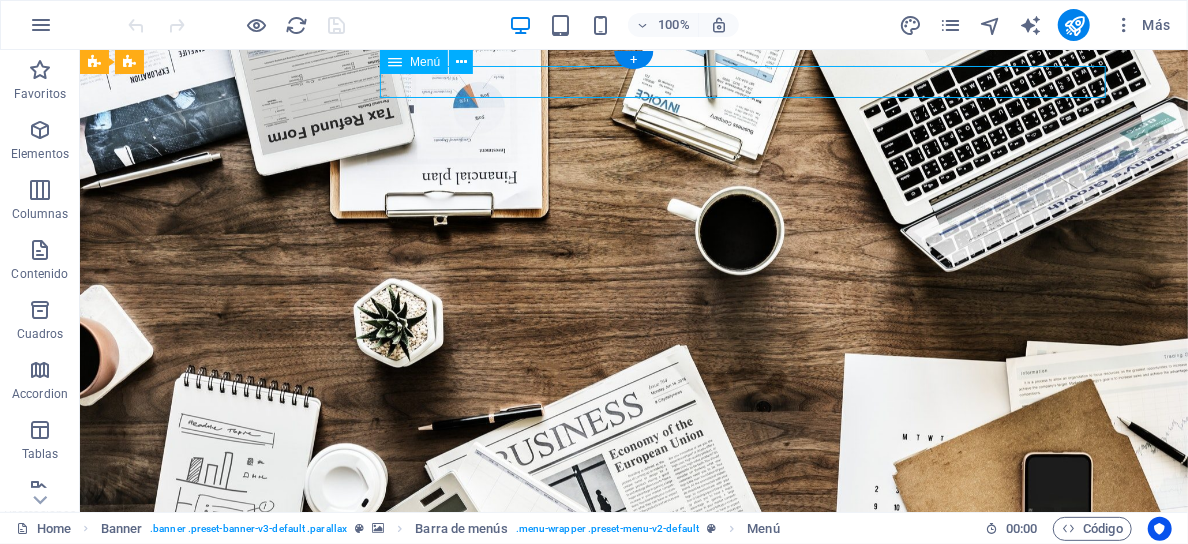 click on "Home About us Services Projects Team Contact" at bounding box center [633, 624] 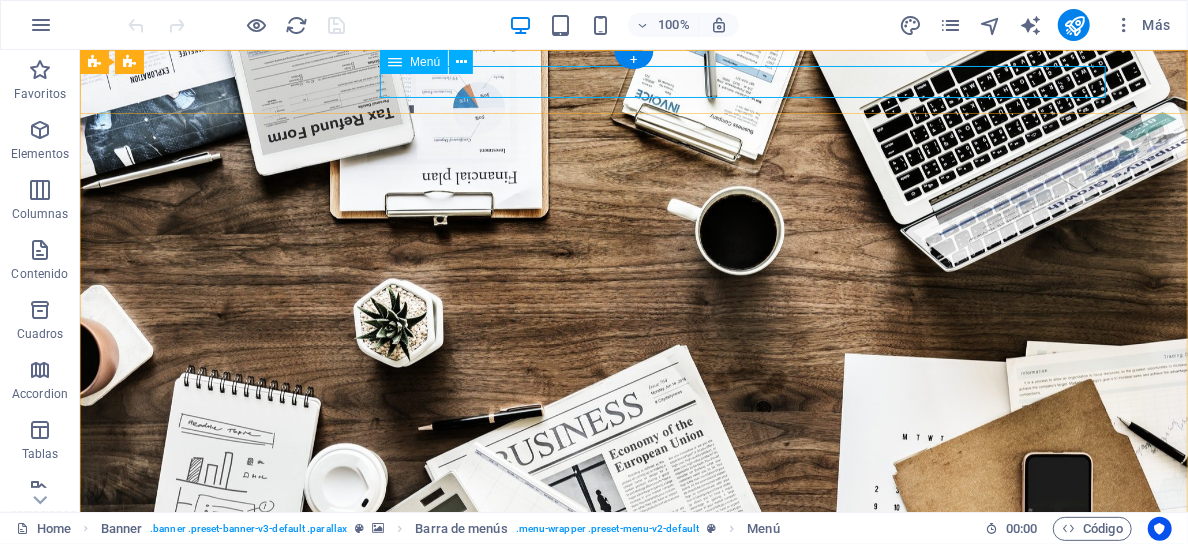 click on "Home About us Services Projects Team Contact" at bounding box center (633, 624) 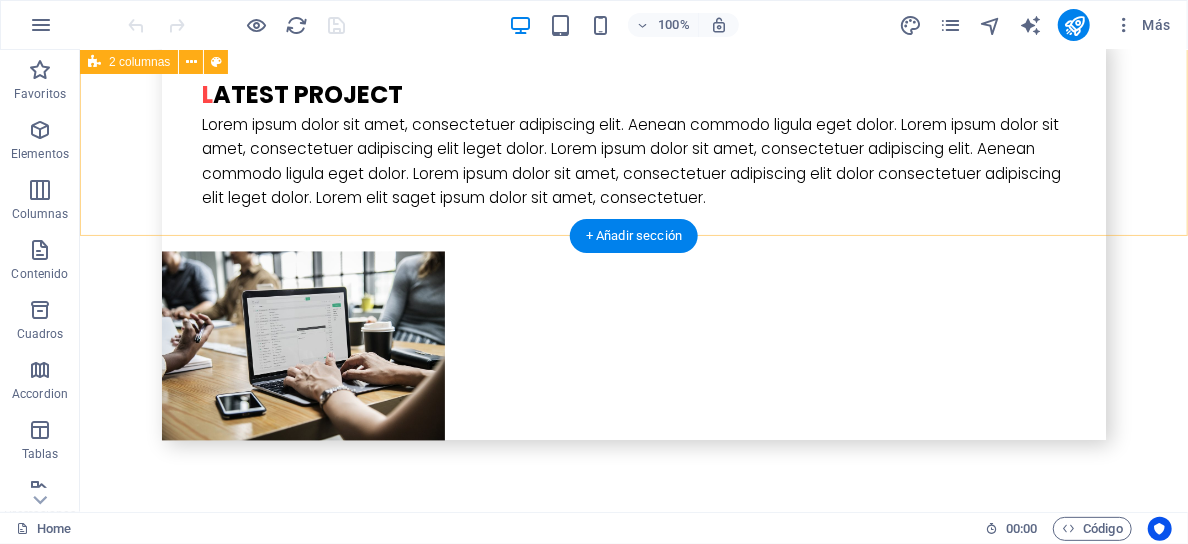 scroll, scrollTop: 5331, scrollLeft: 0, axis: vertical 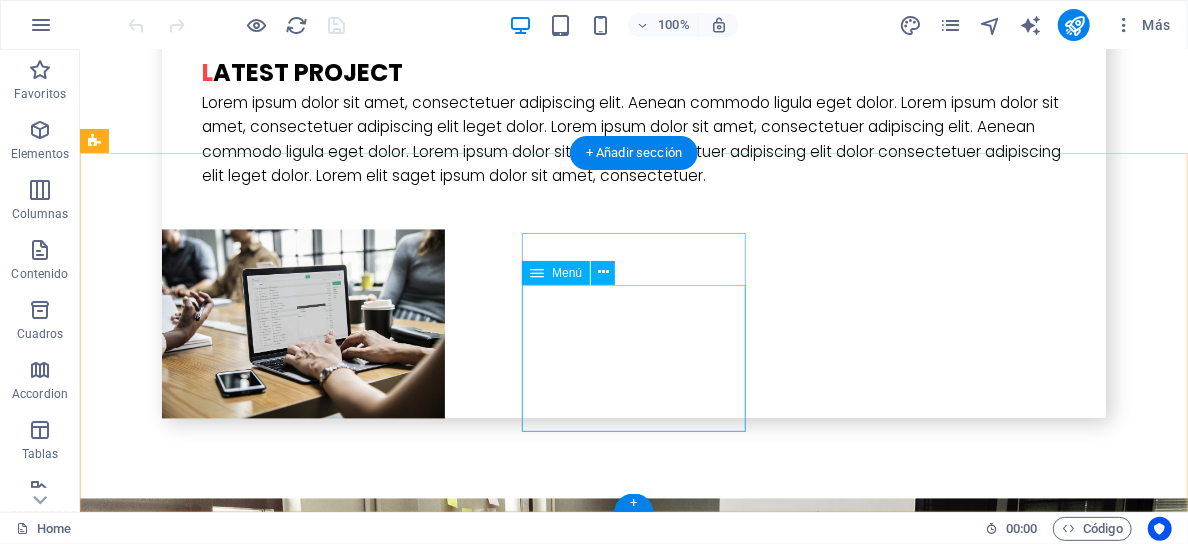 click on "Home About us Services Projects Team Contact" at bounding box center [207, 5262] 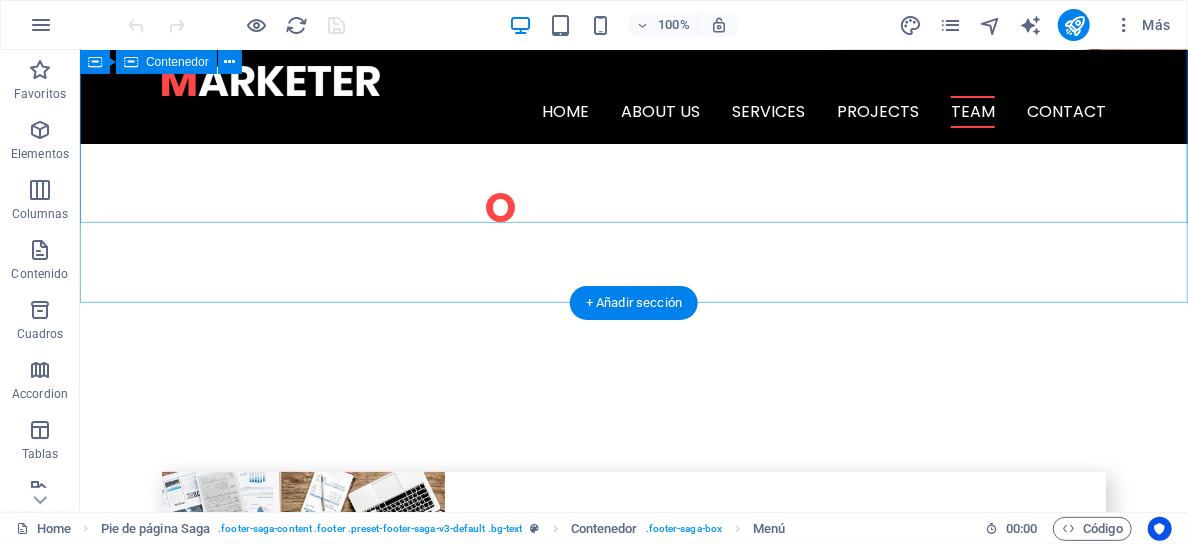 scroll, scrollTop: 3231, scrollLeft: 0, axis: vertical 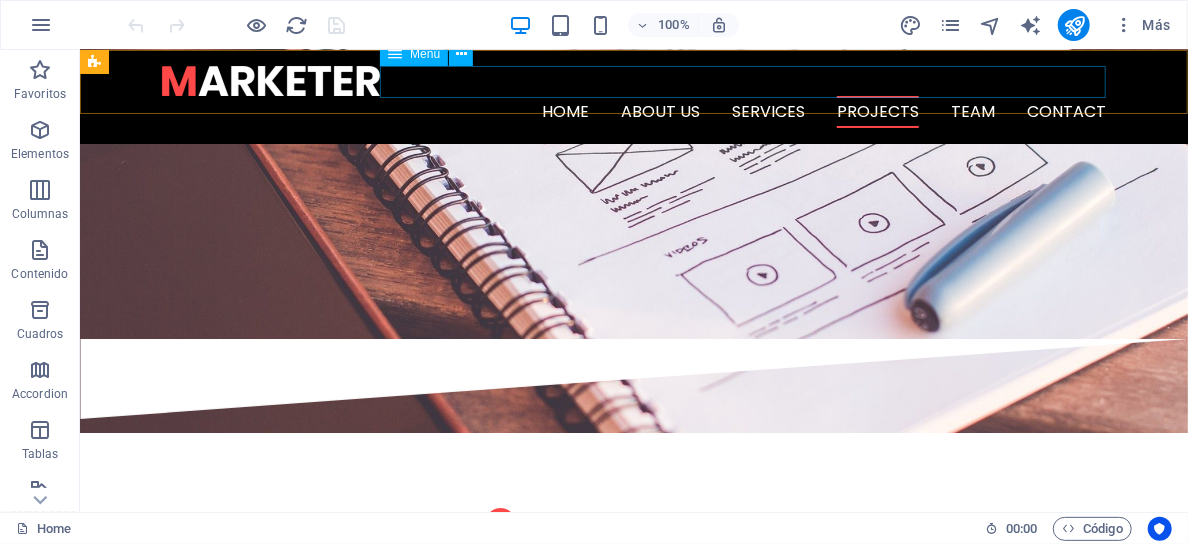 click on "Home About us Services Projects Team Contact" at bounding box center (633, 111) 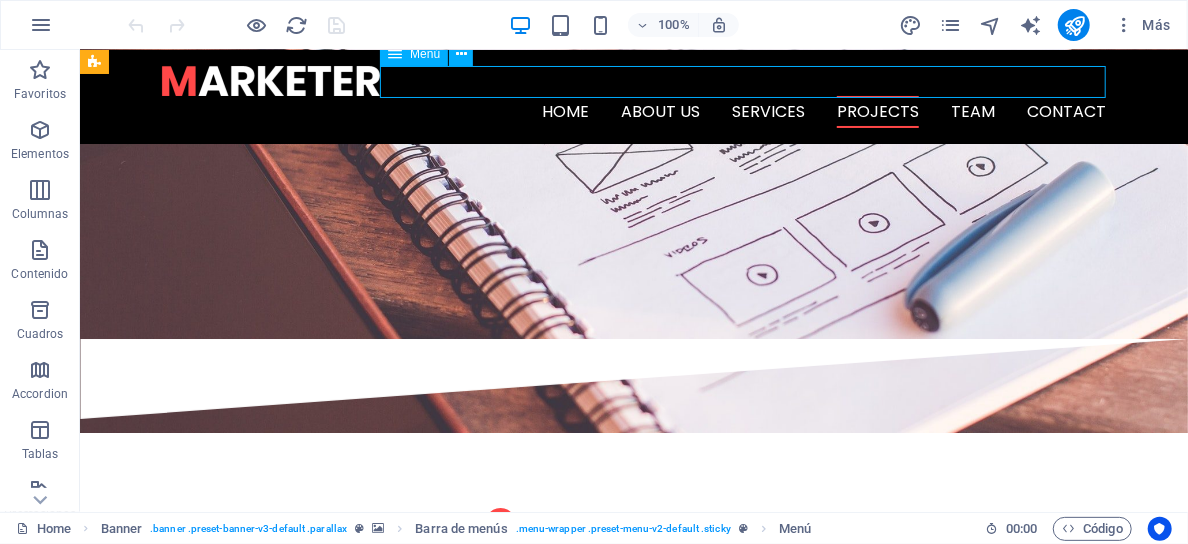 drag, startPoint x: 883, startPoint y: 80, endPoint x: 827, endPoint y: 72, distance: 56.568542 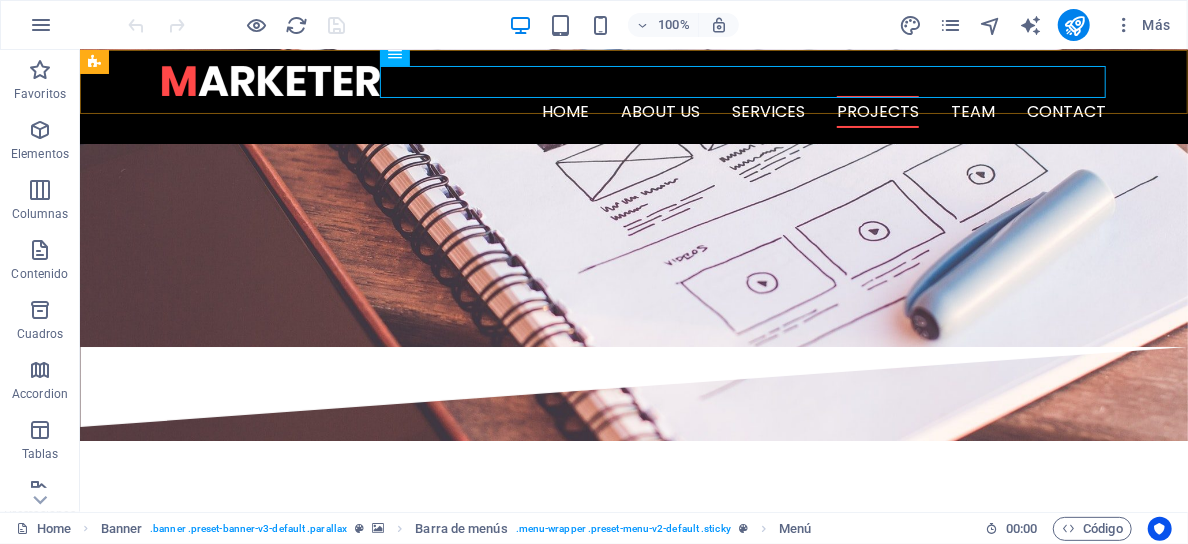 click on "Home About us Services Projects Team Contact" at bounding box center [633, 96] 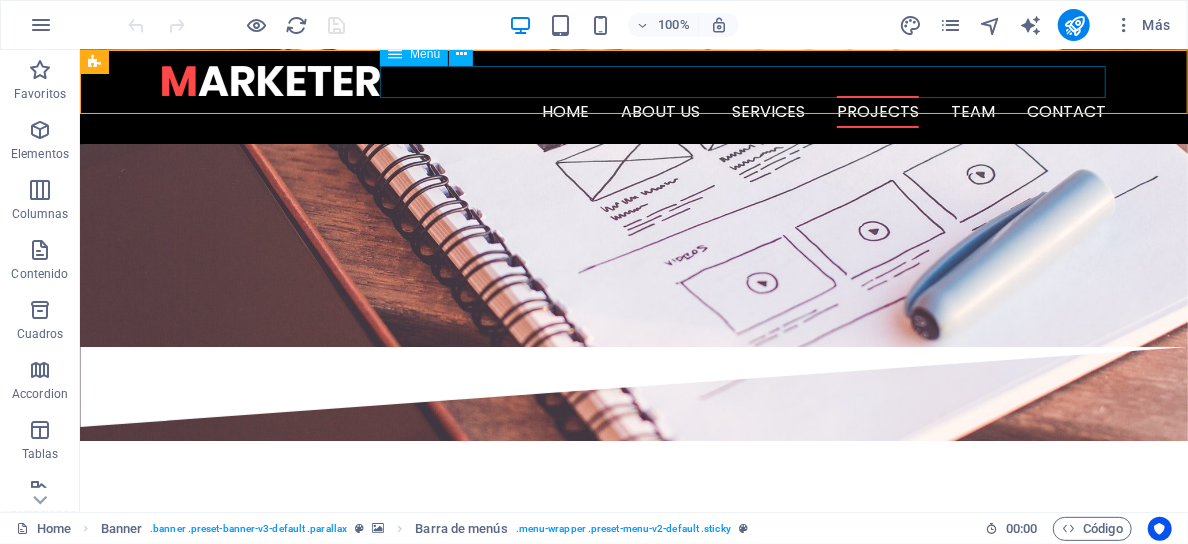 click on "Home About us Services Projects Team Contact" at bounding box center [633, 111] 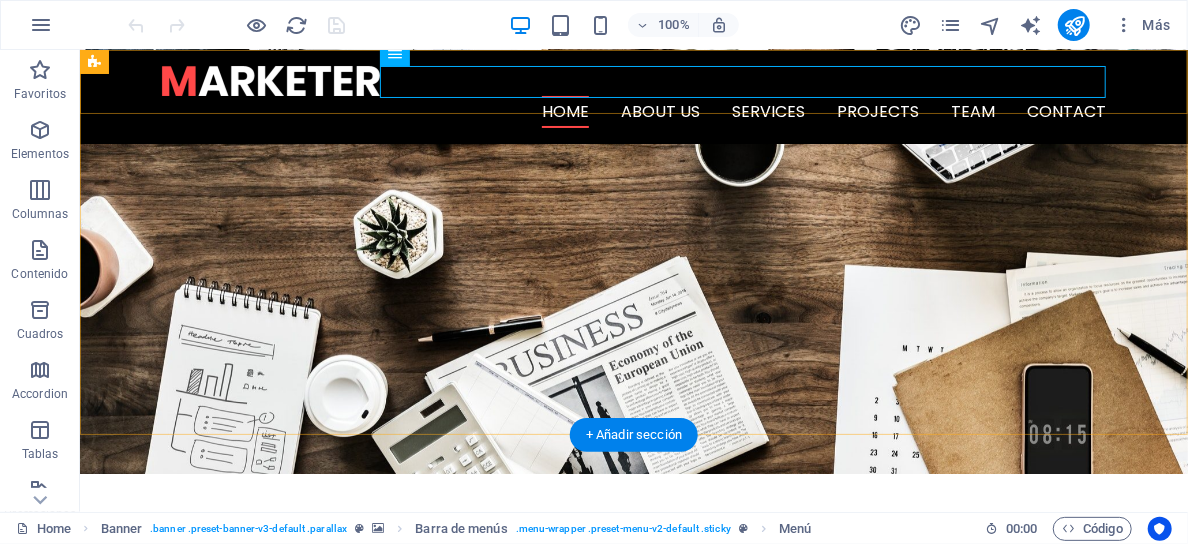 scroll, scrollTop: 0, scrollLeft: 0, axis: both 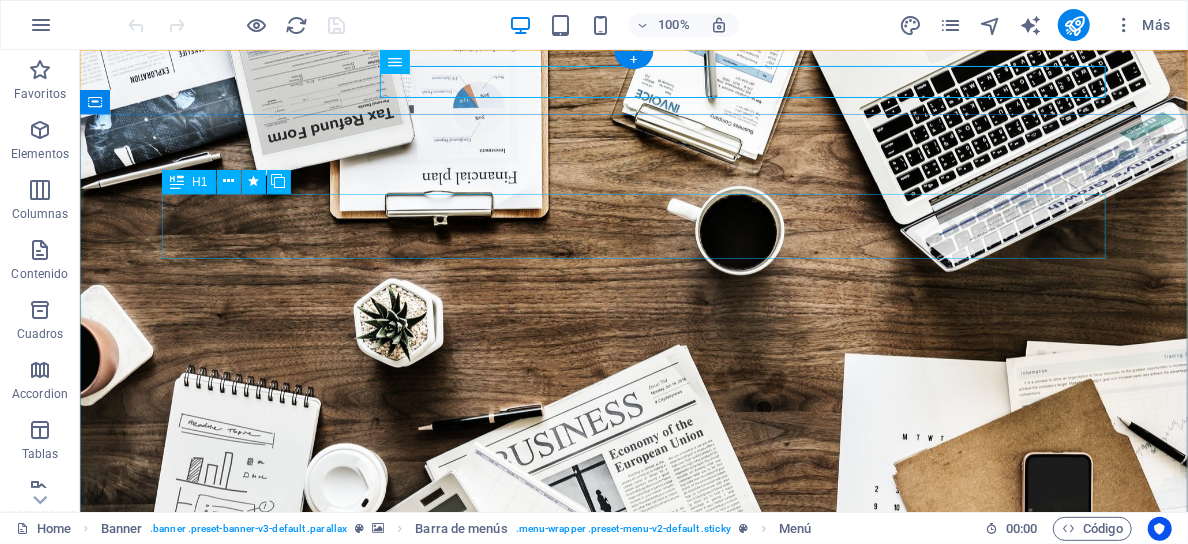 click on "O nline Marketing" at bounding box center [633, 768] 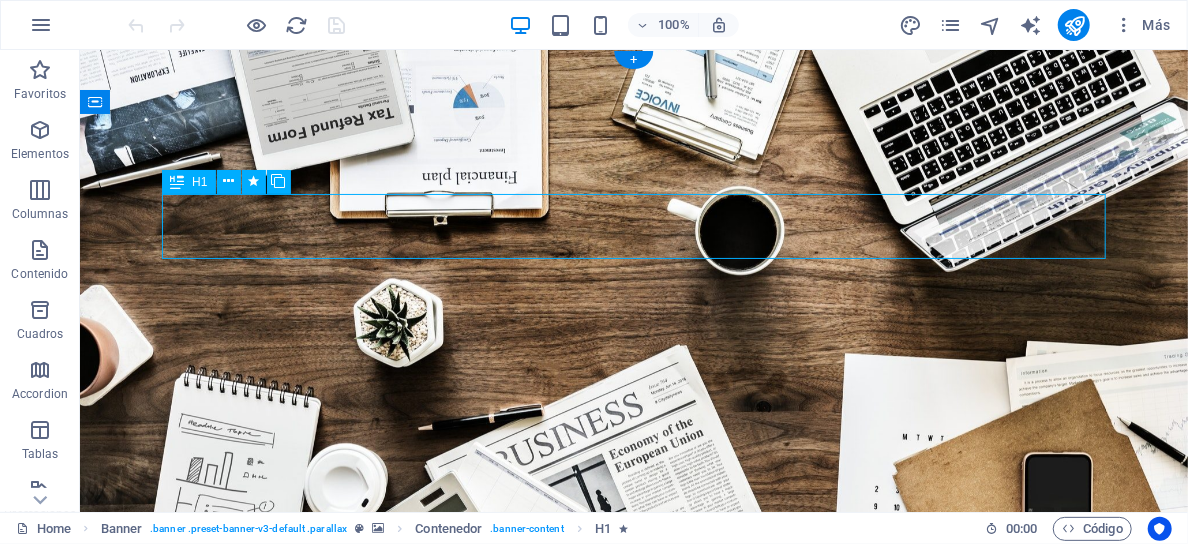 click on "O nline Marketing" at bounding box center (633, 768) 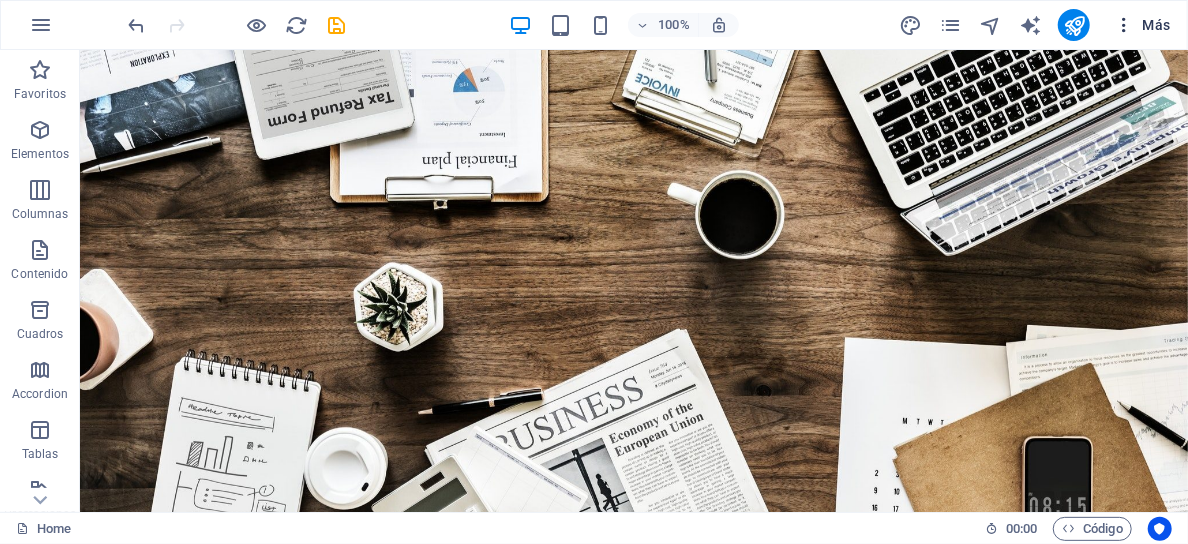 click on "Más" at bounding box center (1142, 25) 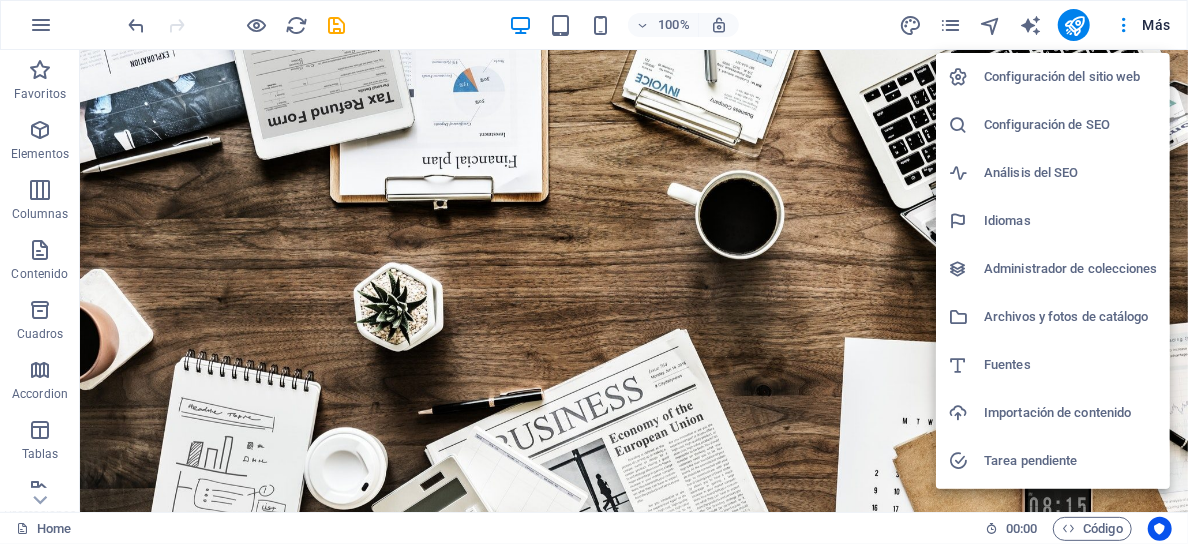 click on "Configuración del sitio web" at bounding box center [1071, 77] 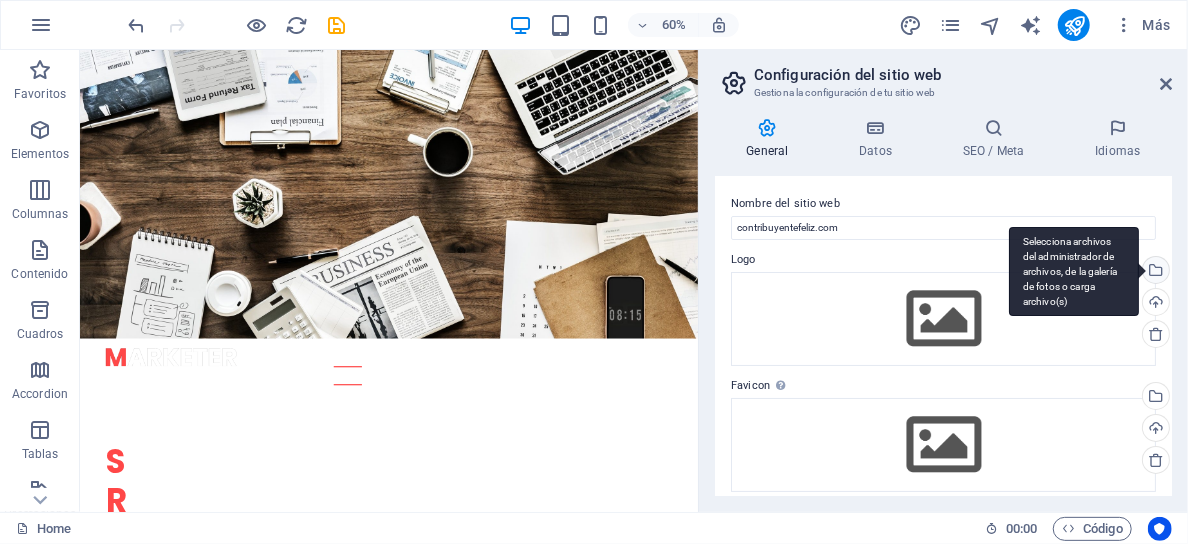 click on "Selecciona archivos del administrador de archivos, de la galería de fotos o carga archivo(s)" at bounding box center (1074, 272) 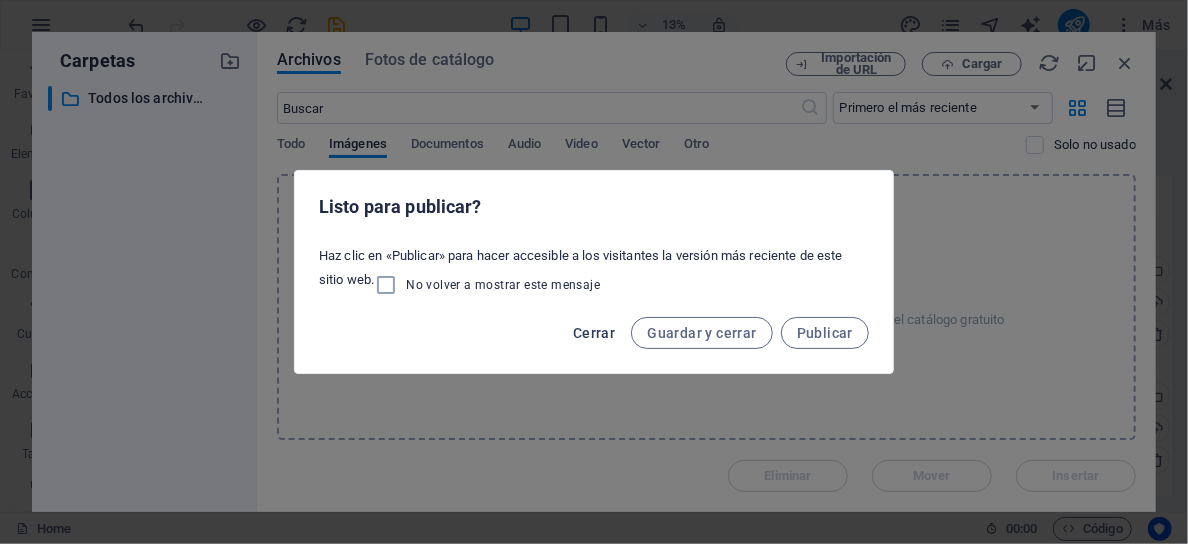 click on "Cerrar" at bounding box center (594, 333) 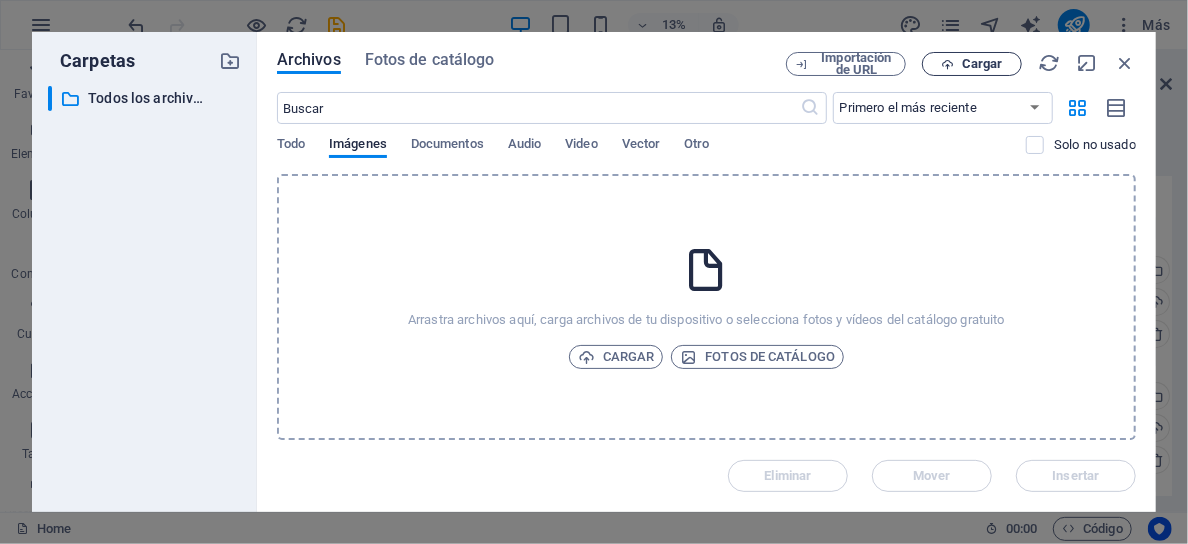 click on "Cargar" at bounding box center (972, 64) 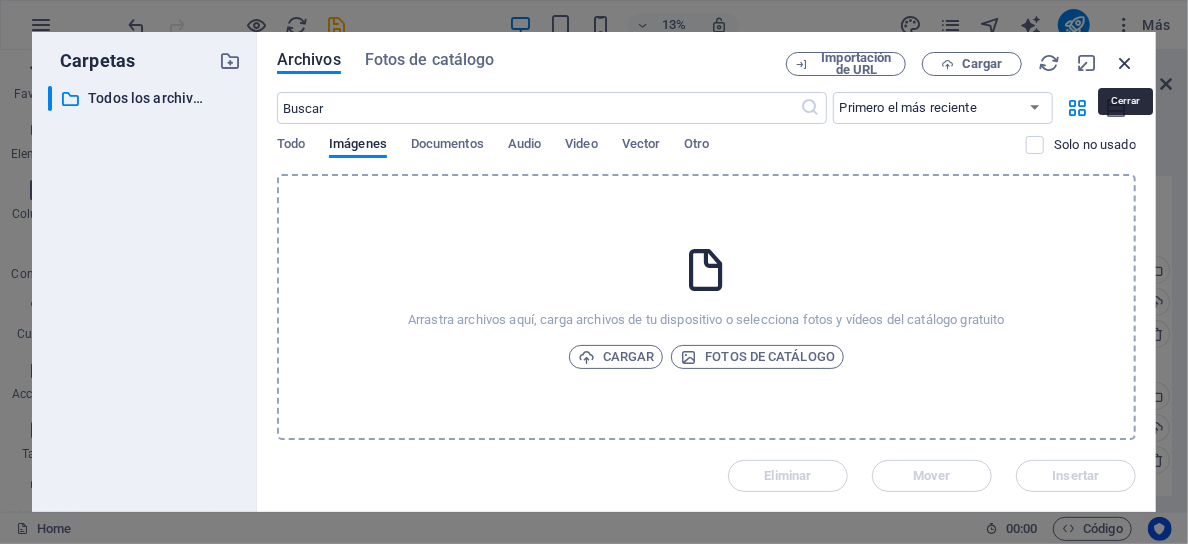 click at bounding box center [1125, 63] 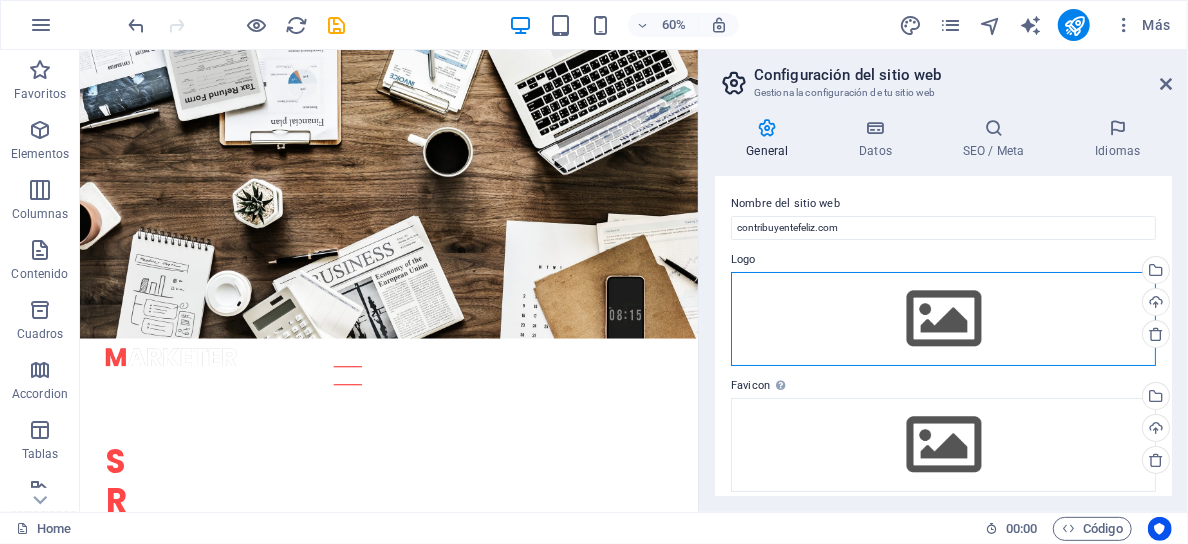 click on "Arrastra archivos aquí, haz clic para escoger archivos o  selecciona archivos de Archivos o de nuestra galería gratuita de fotos y vídeos" at bounding box center (943, 319) 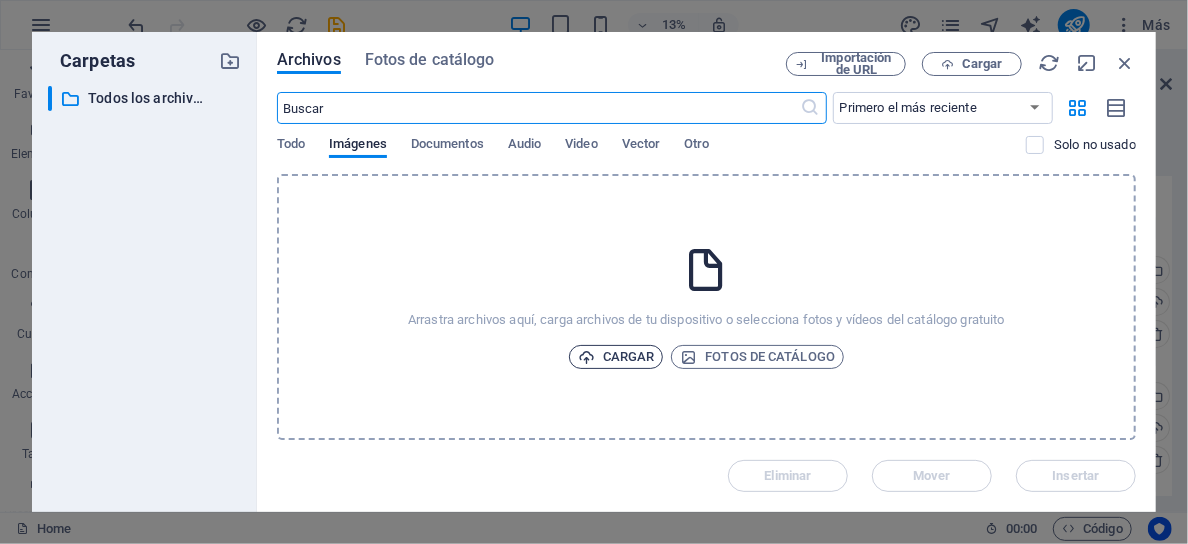 click on "Cargar" at bounding box center (616, 357) 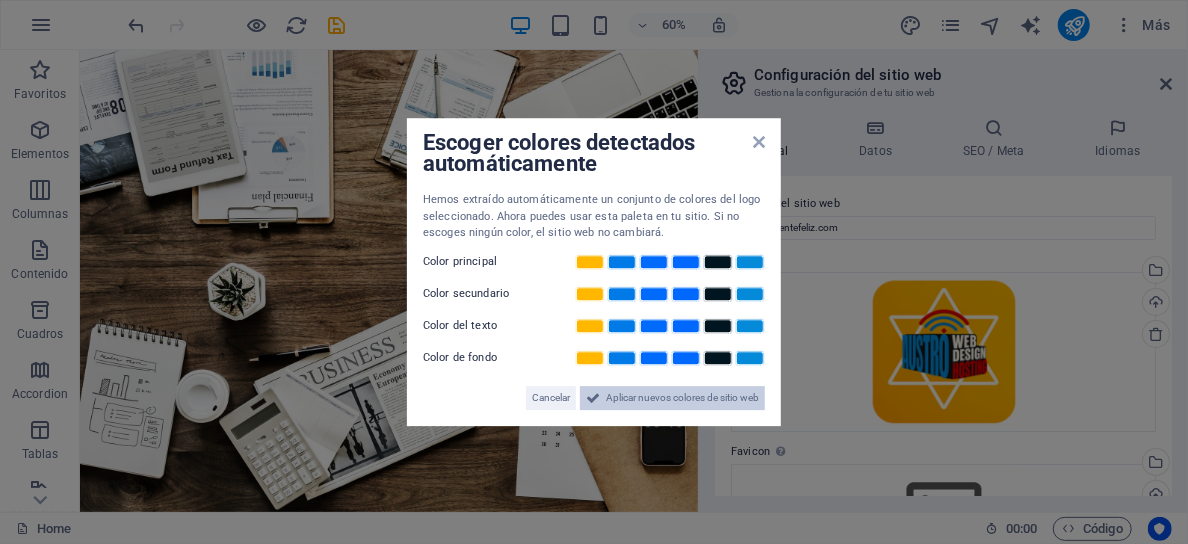 click on "Aplicar nuevos colores de sitio web" at bounding box center [682, 398] 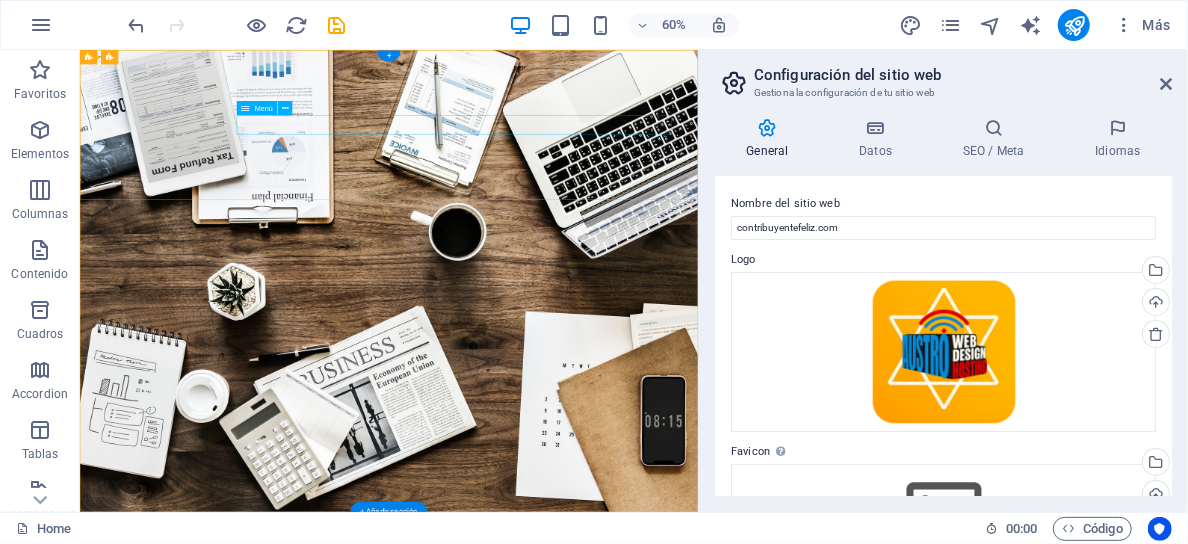 click on "Home About us Services Projects Team Contact" at bounding box center (594, 1069) 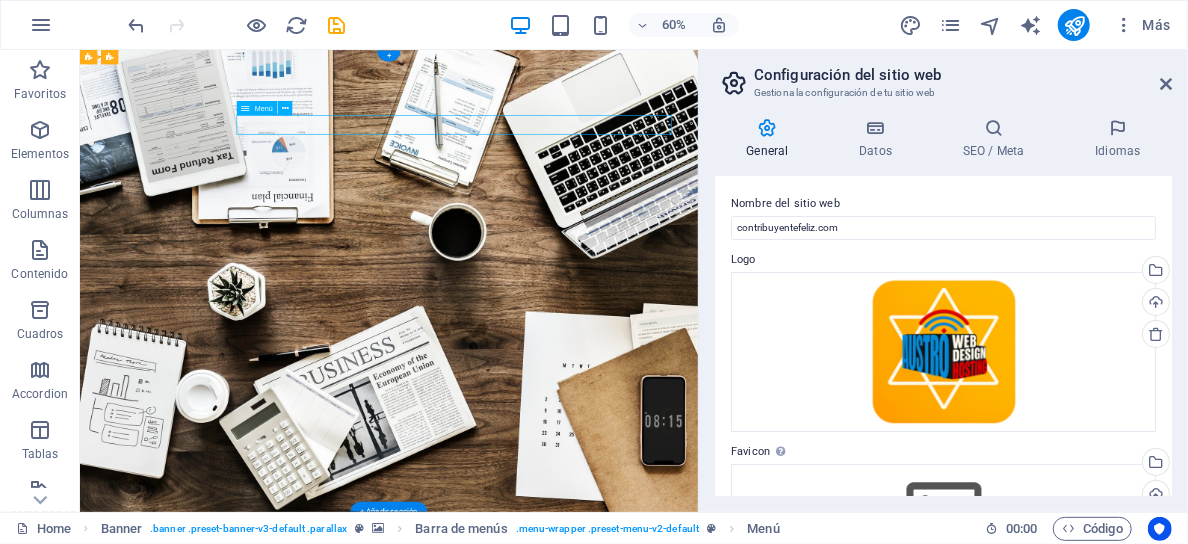 click on "Home About us Services Projects Team Contact" at bounding box center (594, 1069) 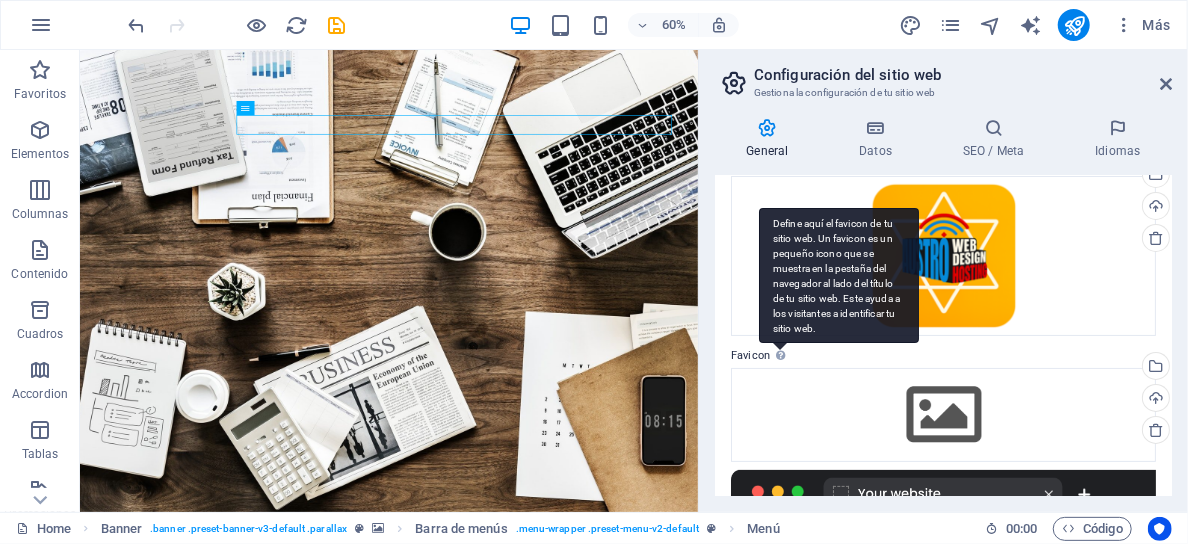 scroll, scrollTop: 95, scrollLeft: 0, axis: vertical 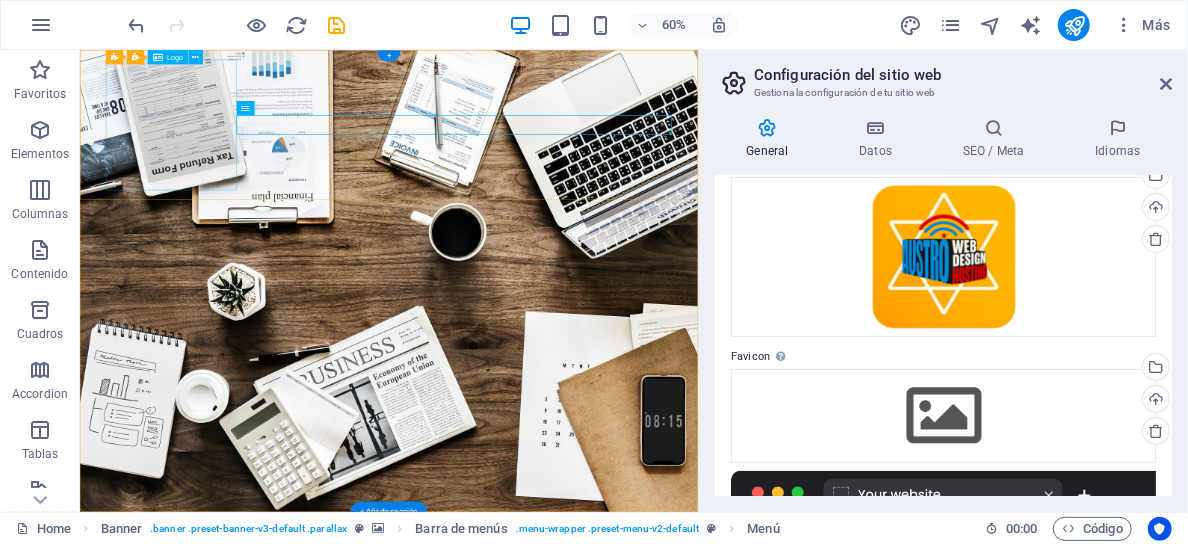 click at bounding box center (594, 944) 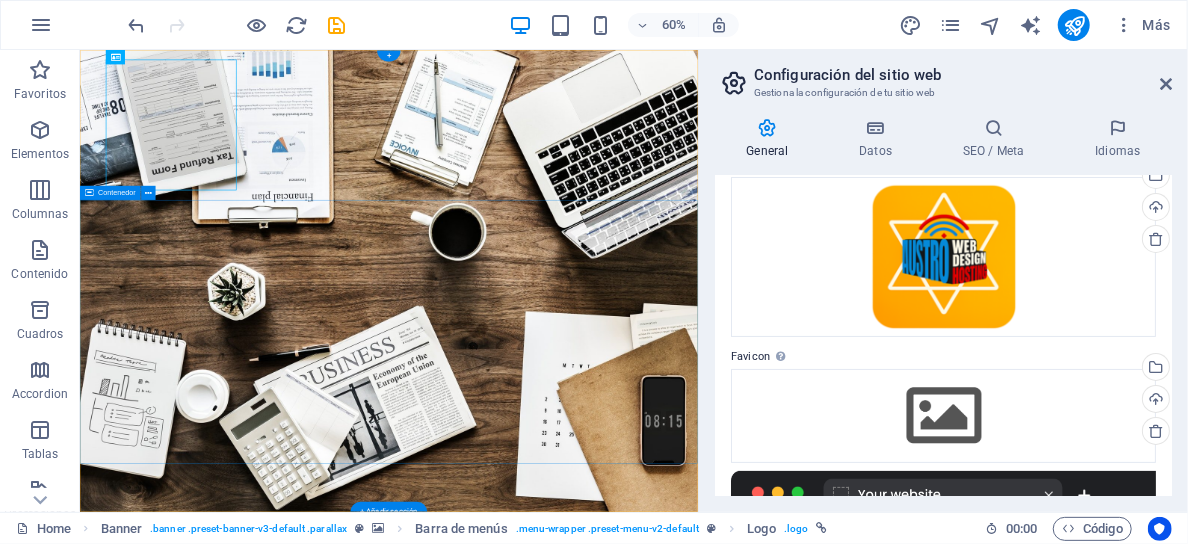 click on "S OCIAL MEDIA MARKETING R EVIEW & STATISTICS Learn more" at bounding box center [594, 1278] 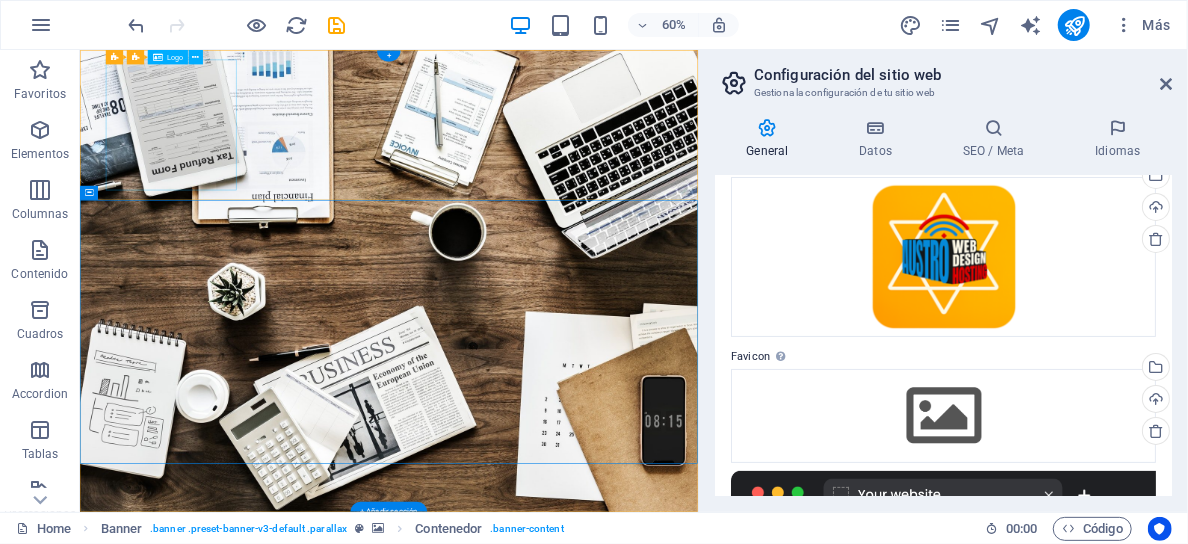 click at bounding box center [594, 944] 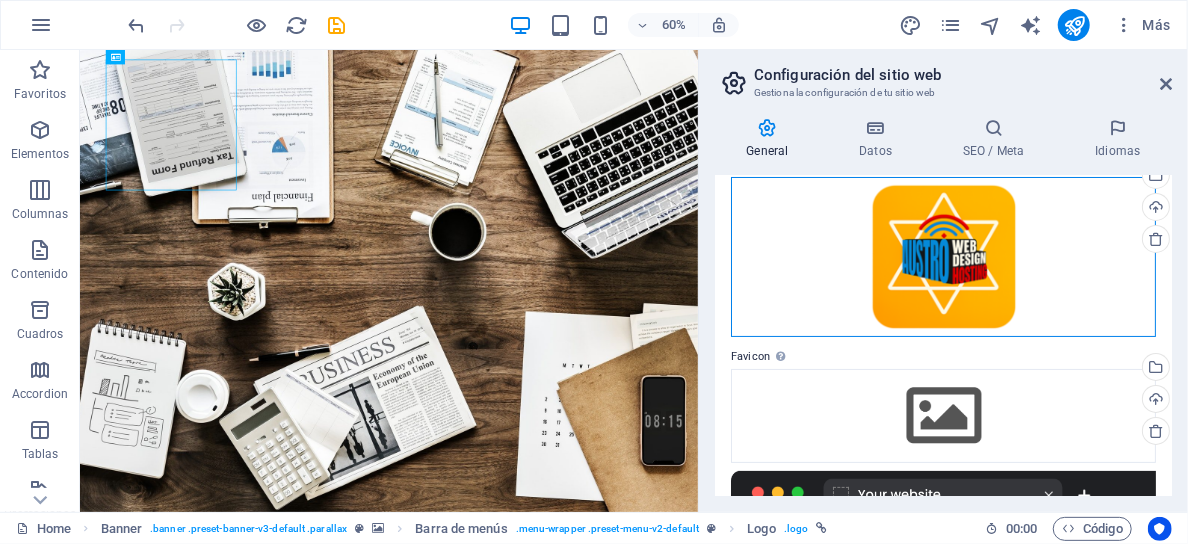 click on "Arrastra archivos aquí, haz clic para escoger archivos o  selecciona archivos de Archivos o de nuestra galería gratuita de fotos y vídeos" at bounding box center [943, 257] 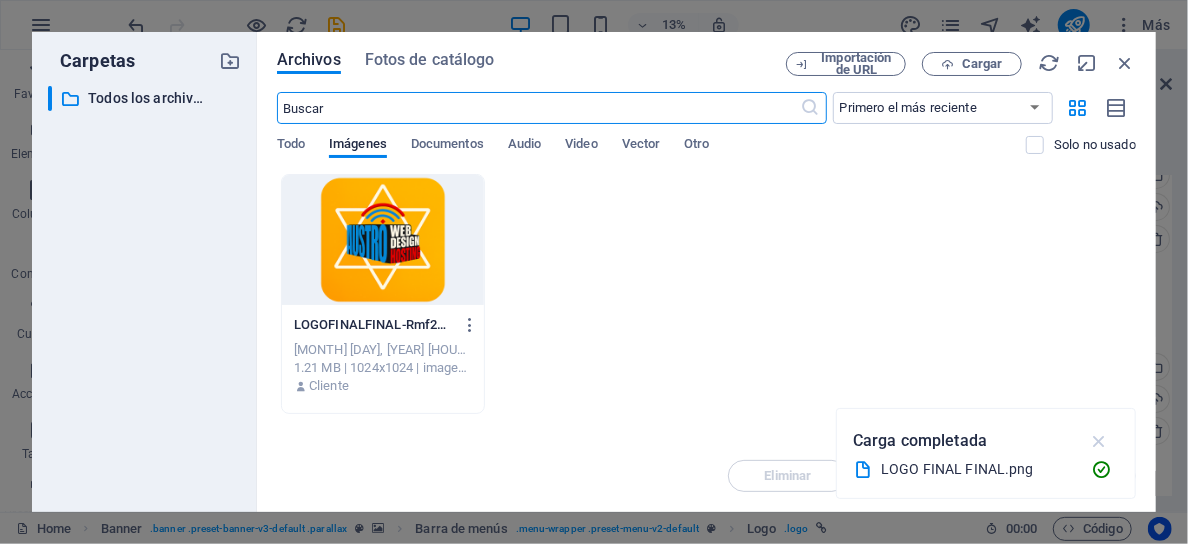 click at bounding box center [1099, 441] 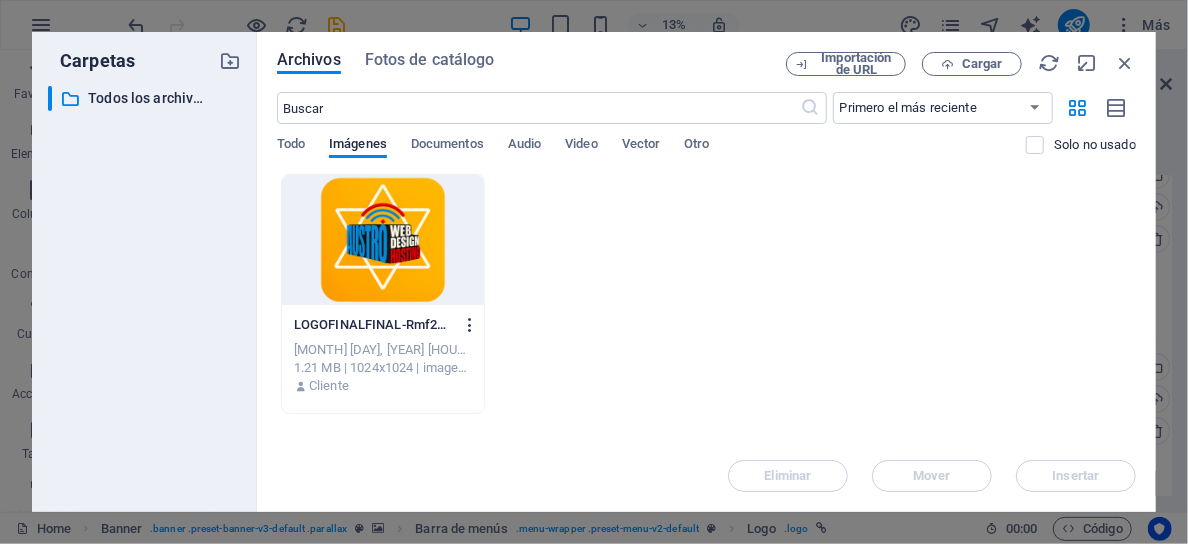 click at bounding box center [470, 325] 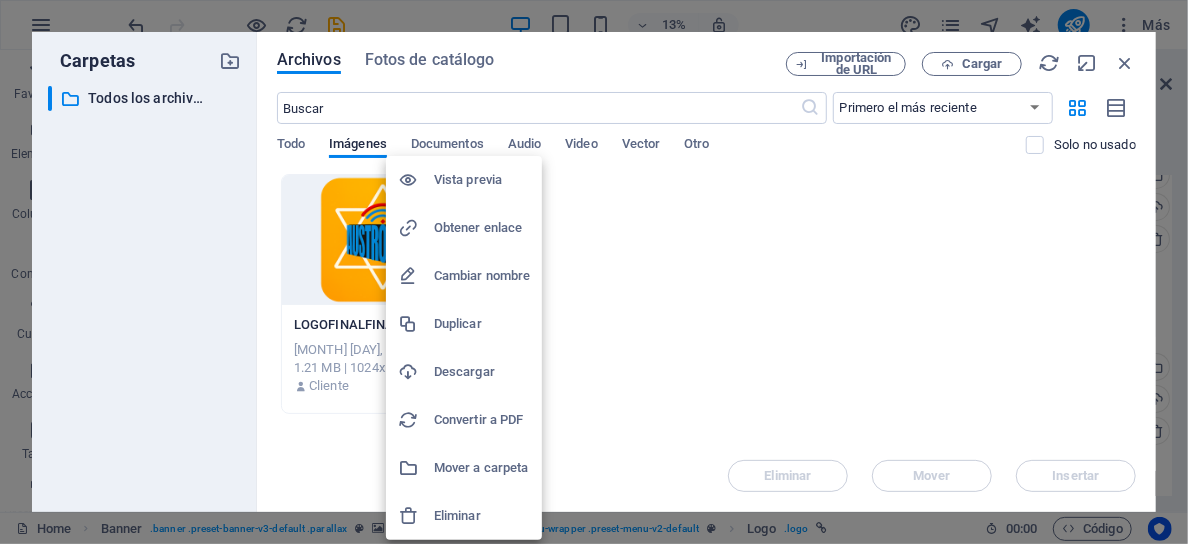 click on "Eliminar" at bounding box center (482, 516) 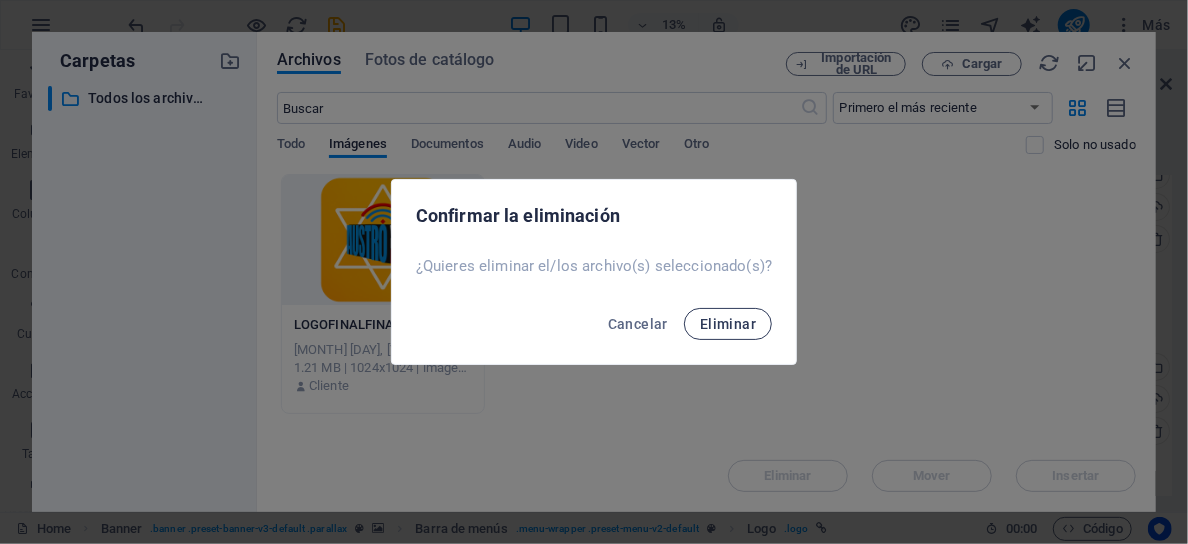 click on "Eliminar" at bounding box center [728, 324] 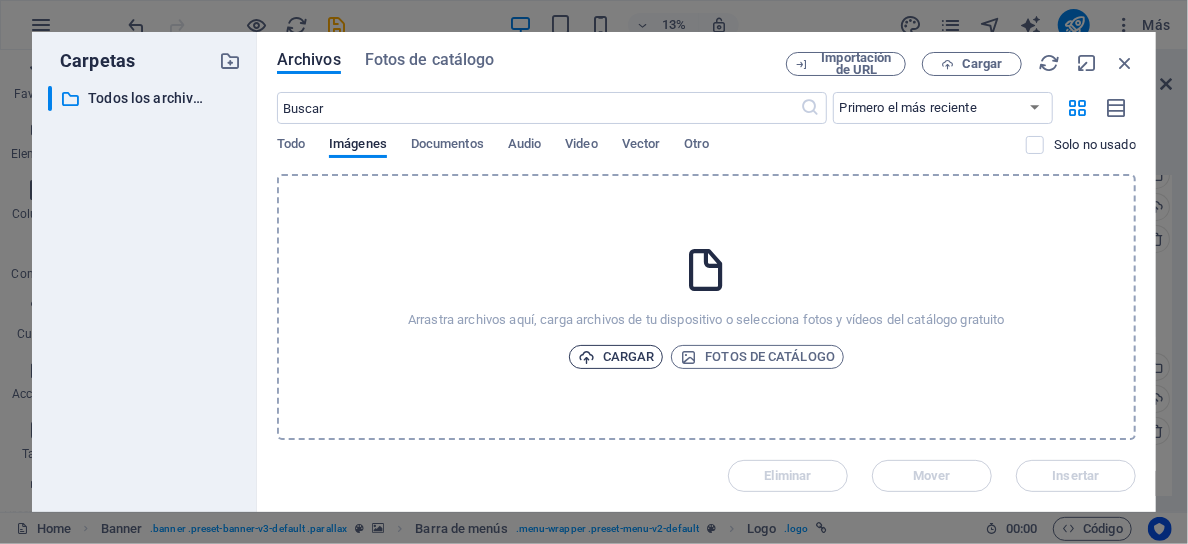 click on "Cargar" at bounding box center [616, 357] 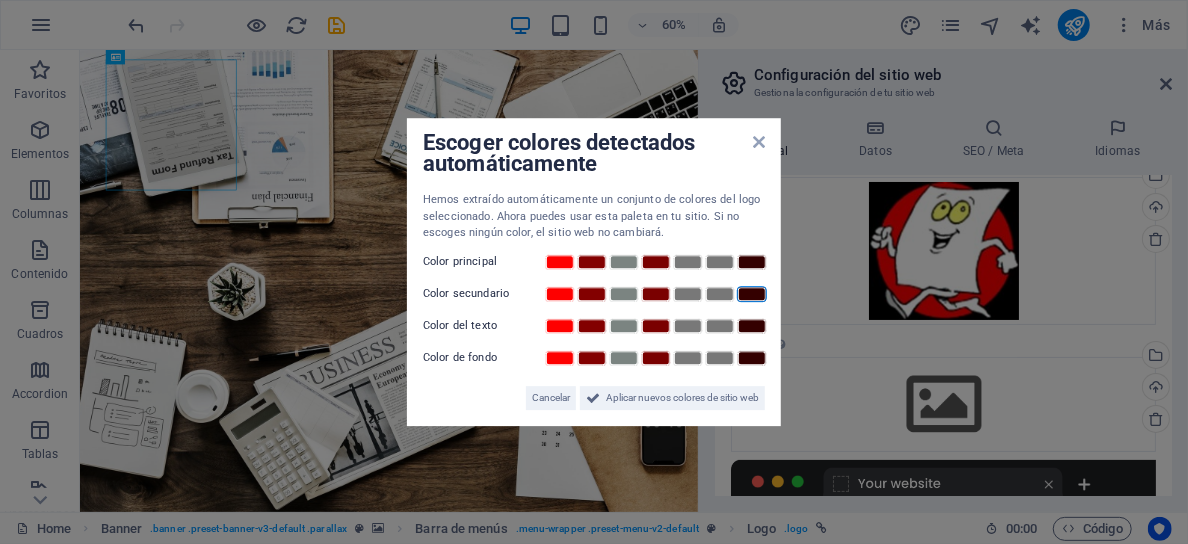 scroll, scrollTop: 83, scrollLeft: 0, axis: vertical 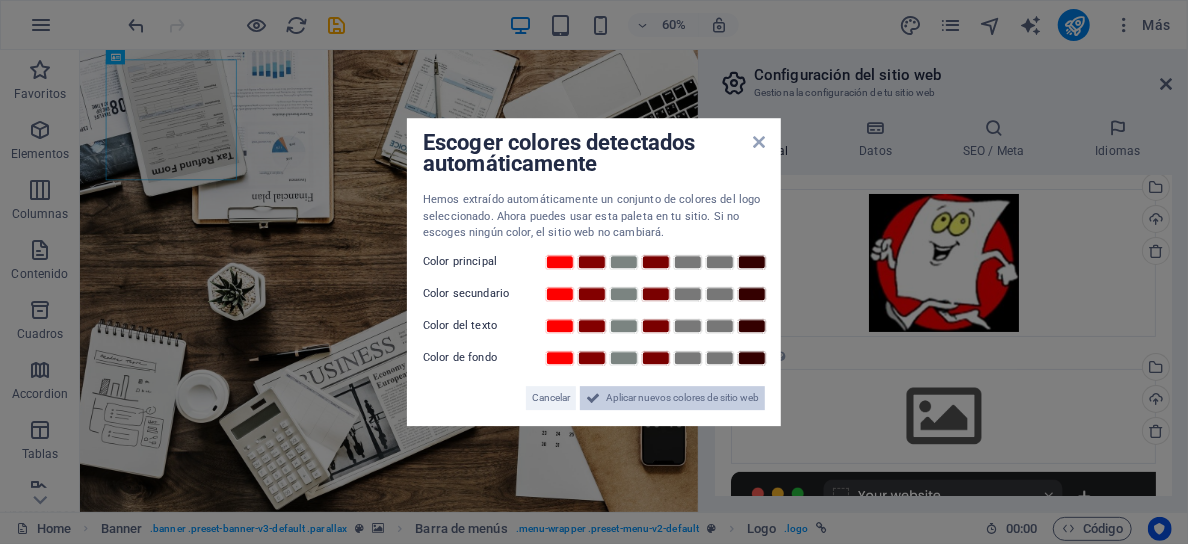 click on "Aplicar nuevos colores de sitio web" at bounding box center [682, 398] 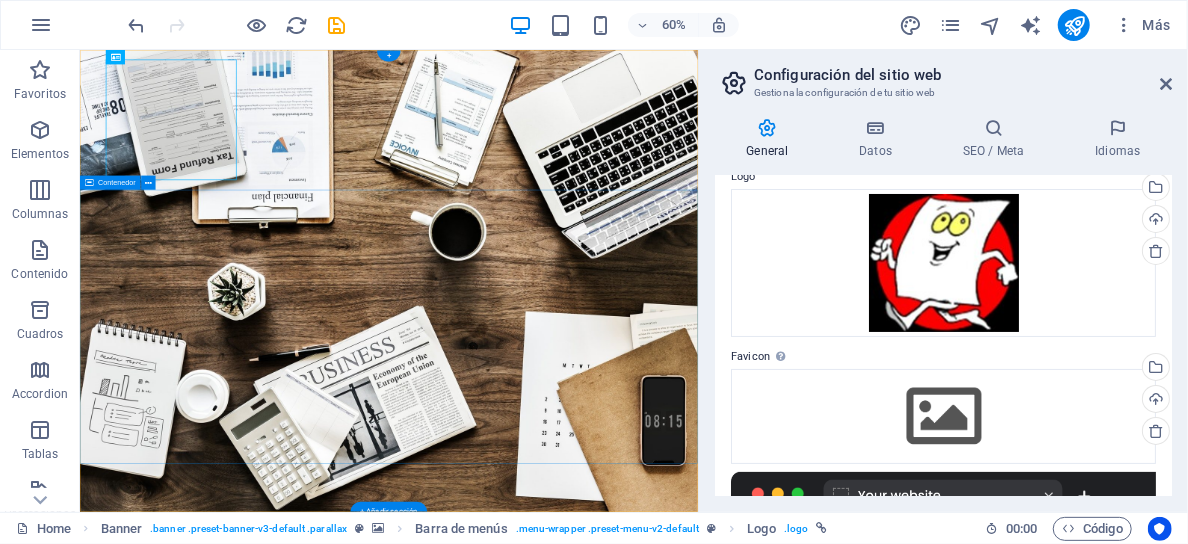 click on "S OCIAL MEDIA MARKETING R EVIEW & STATISTICS Learn more" at bounding box center [594, 1261] 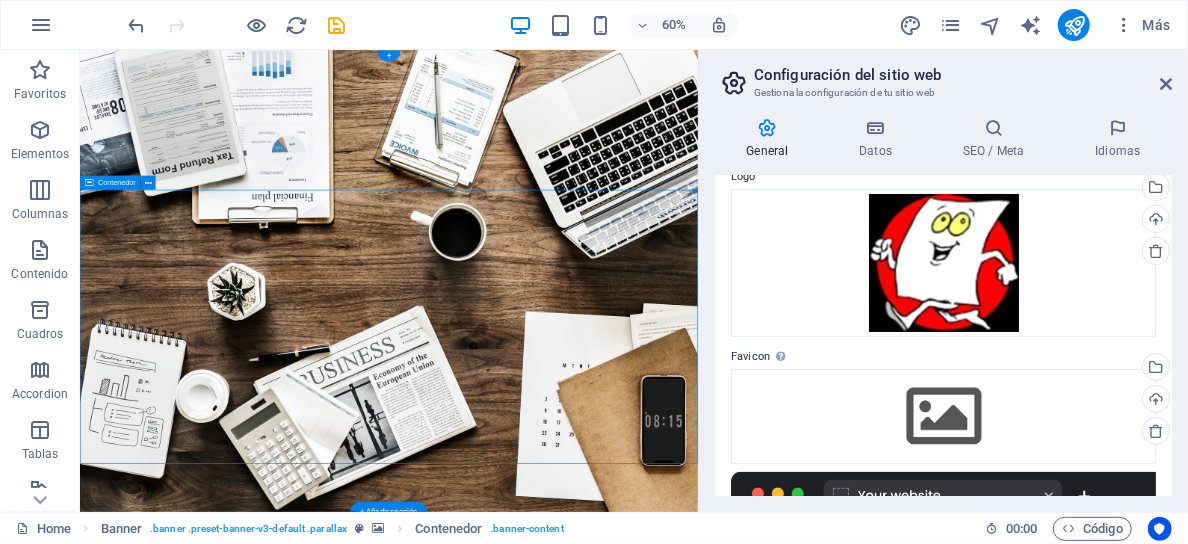 click on "S OCIAL MEDIA MARKETING R EVIEW & STATISTICS Learn more" at bounding box center [594, 1261] 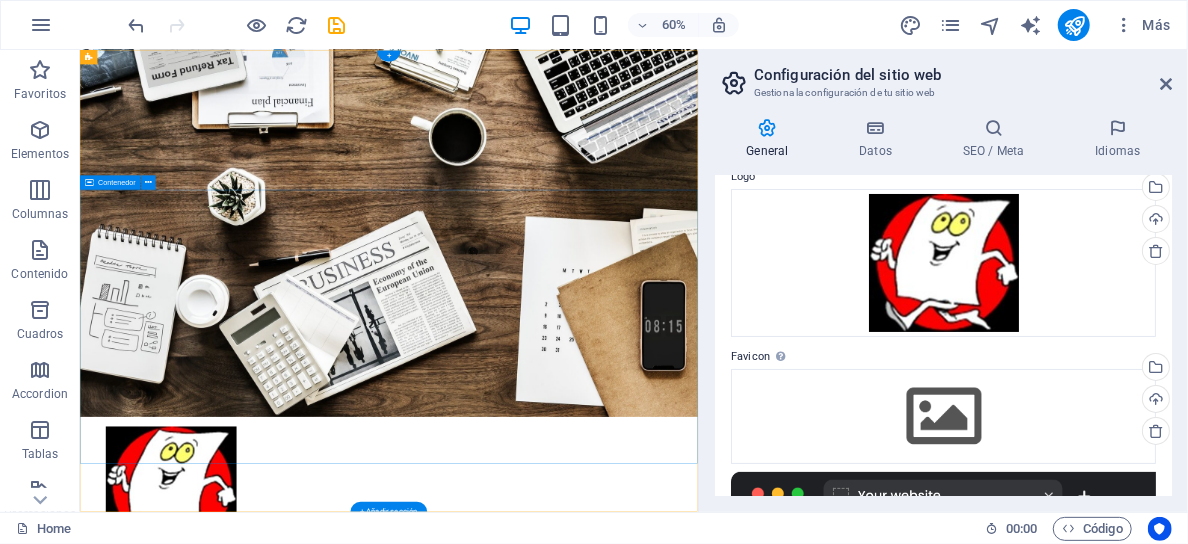 scroll, scrollTop: 0, scrollLeft: 0, axis: both 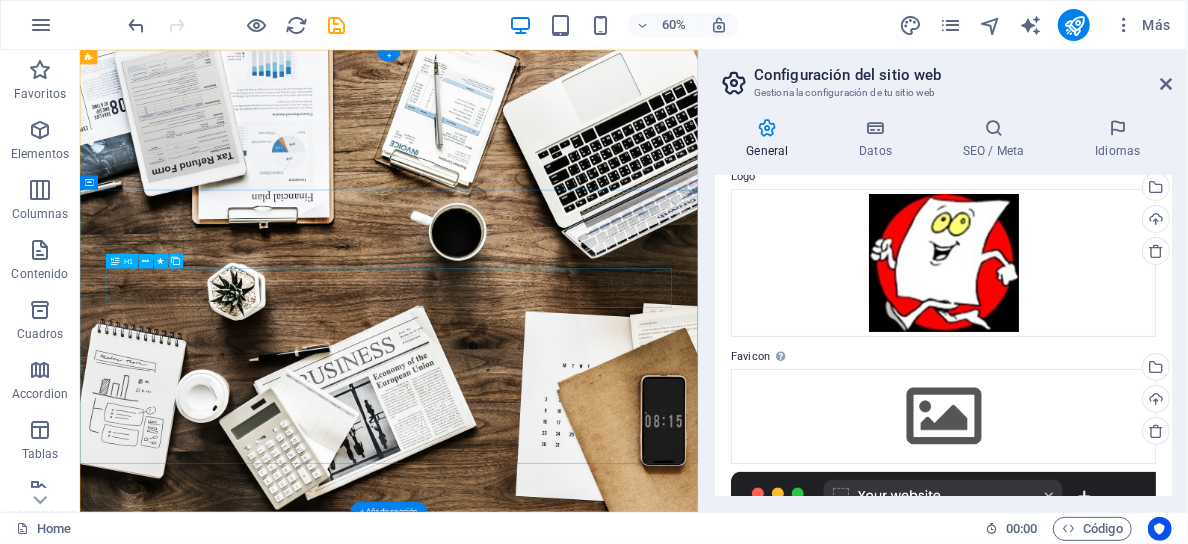 click on "S OCIAL MEDIA MARKETING" at bounding box center [594, 1196] 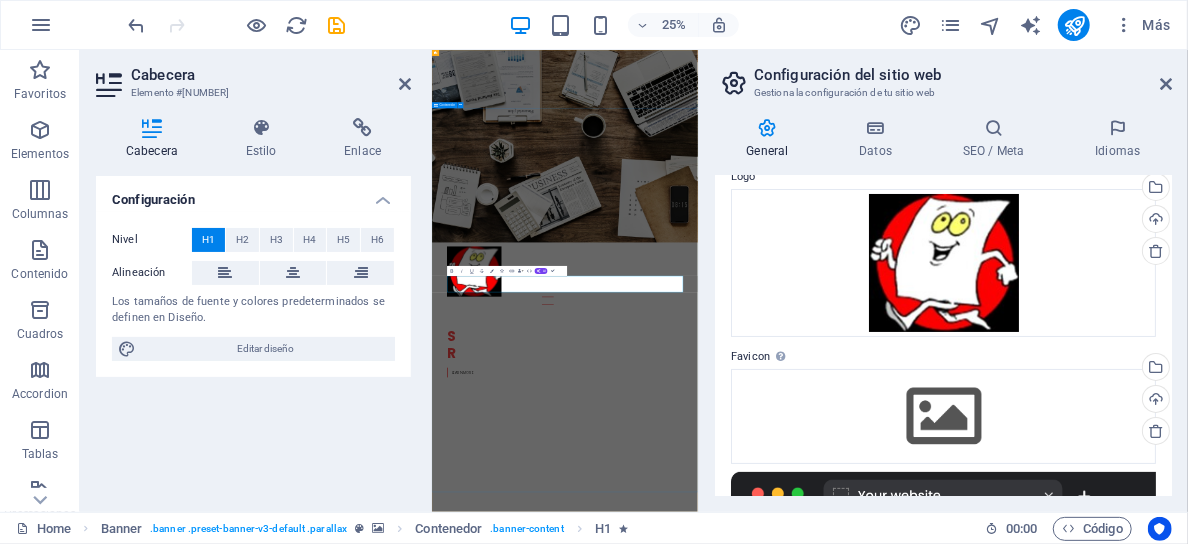 type 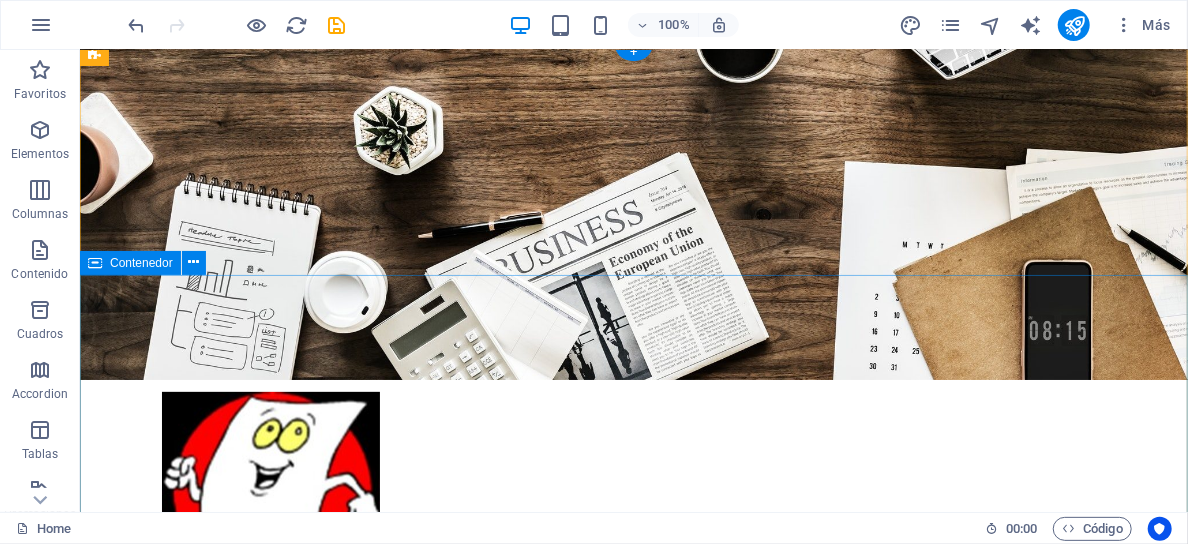 scroll, scrollTop: 210, scrollLeft: 0, axis: vertical 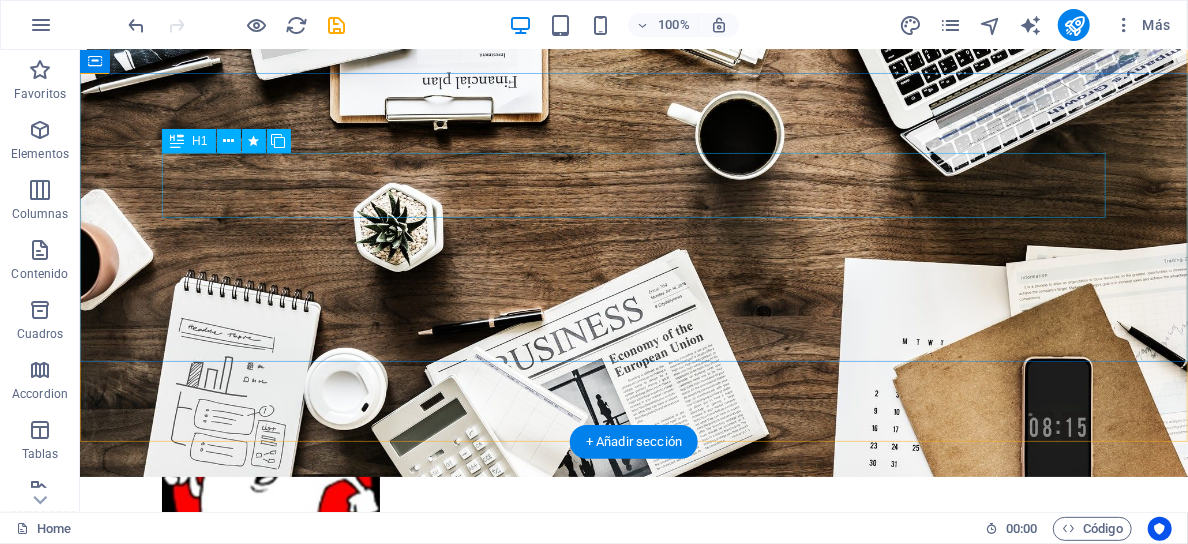 click on "R EVIEW & STATISTICS" at bounding box center (633, 748) 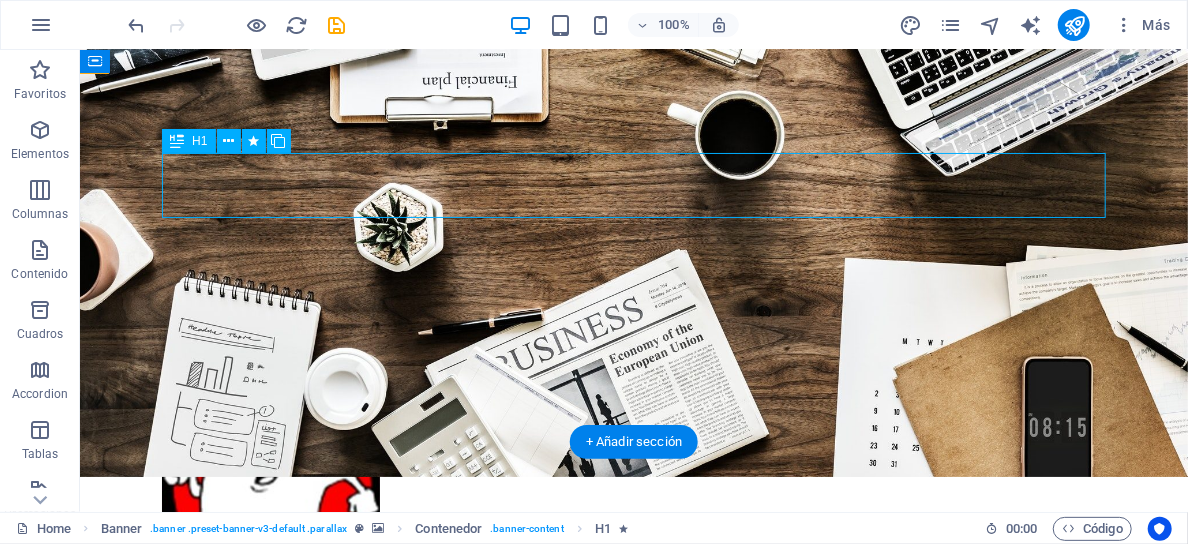 click on "R EVIEW & STATISTICS" at bounding box center (633, 748) 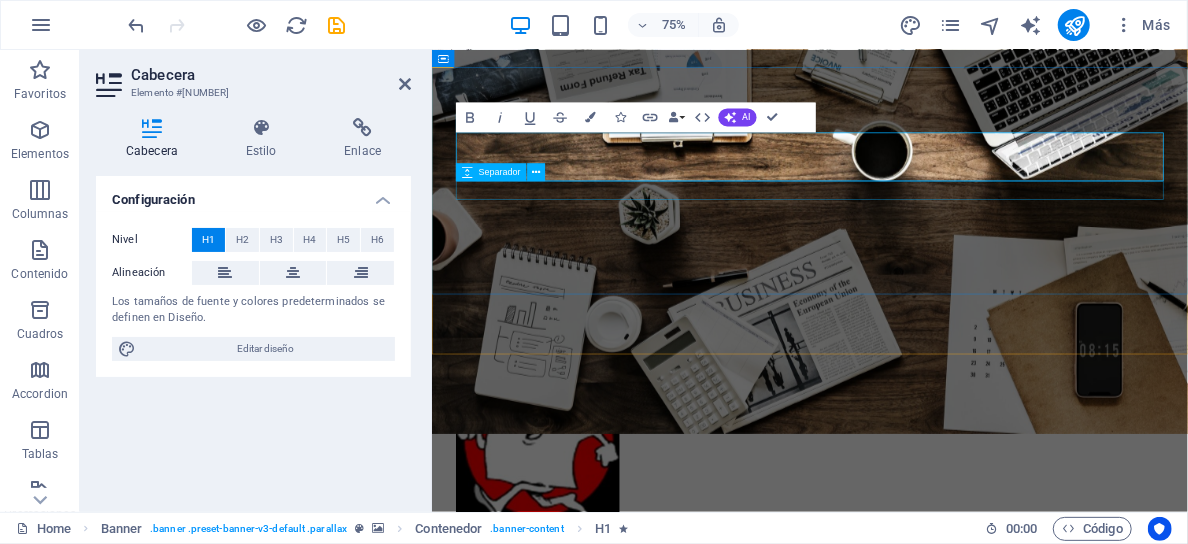 type 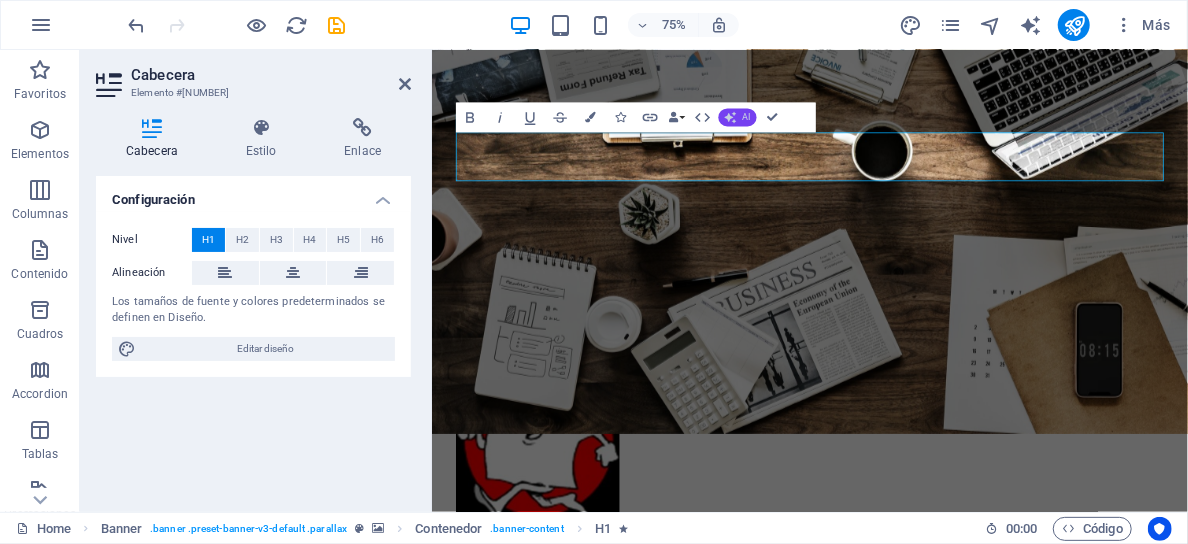 click on "AI" at bounding box center [738, 117] 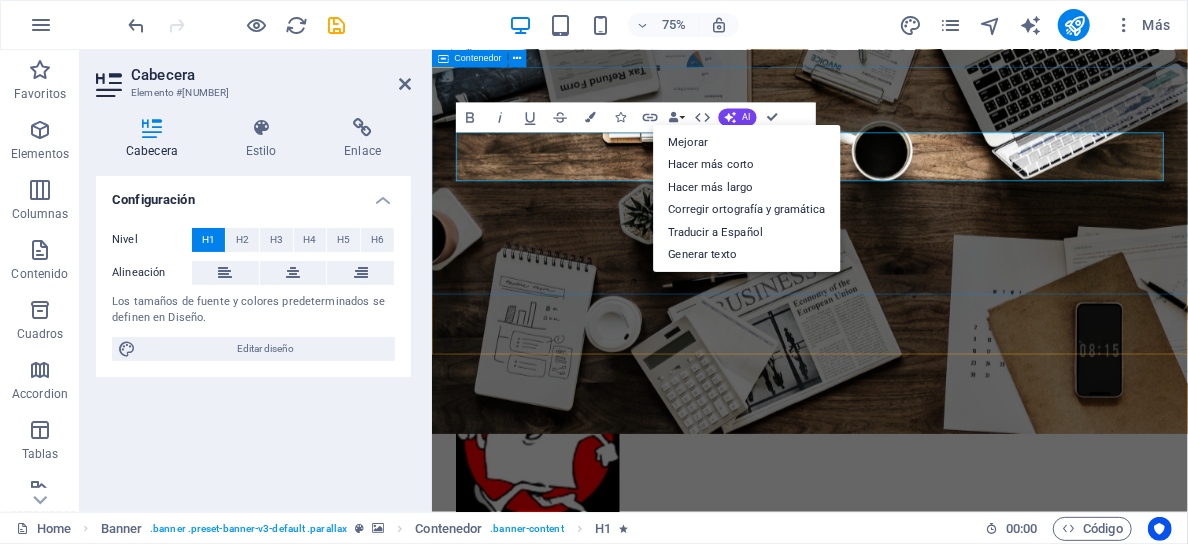 click on "​ Learn more" at bounding box center (935, 865) 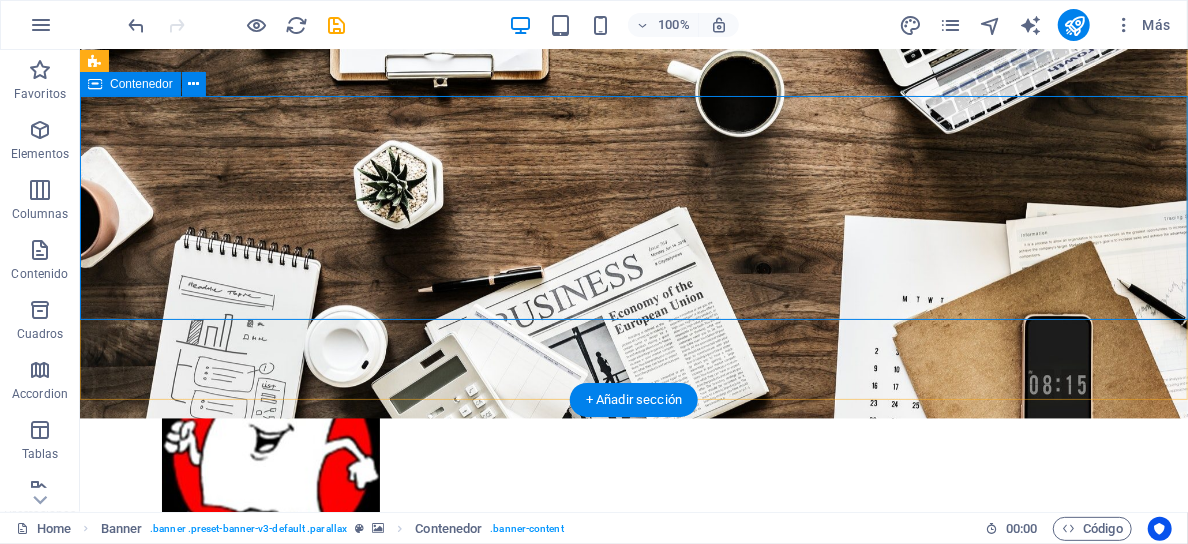 scroll, scrollTop: 0, scrollLeft: 0, axis: both 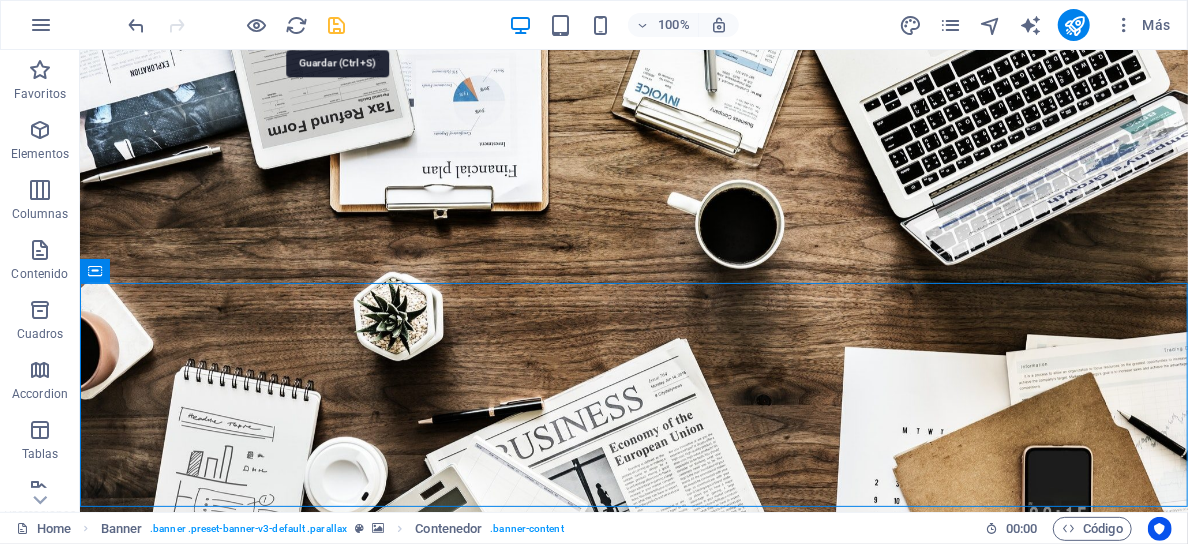 click at bounding box center (337, 25) 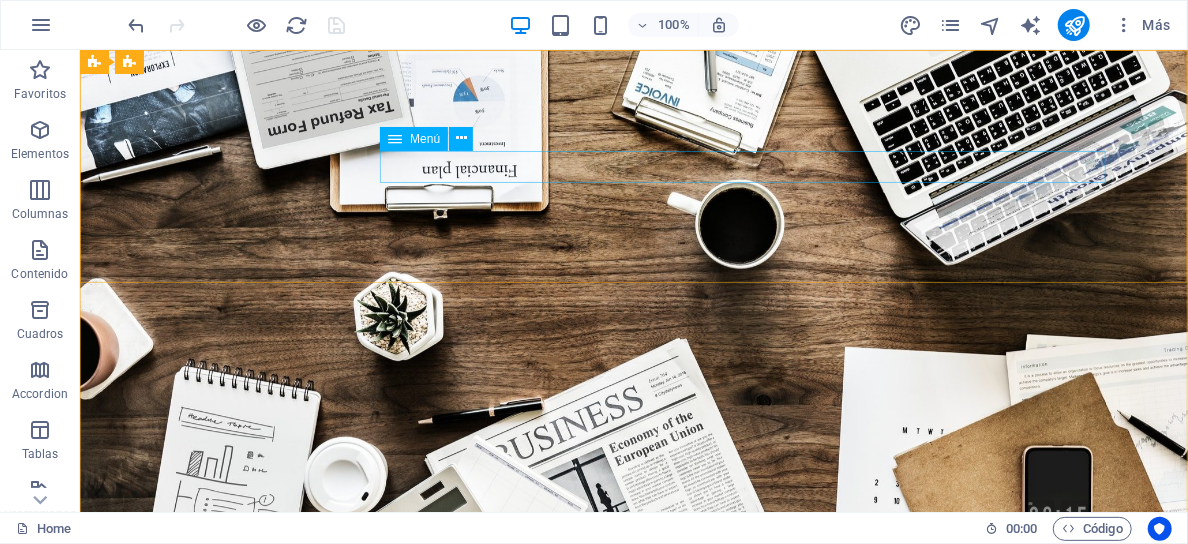 click on "Menú" at bounding box center [425, 139] 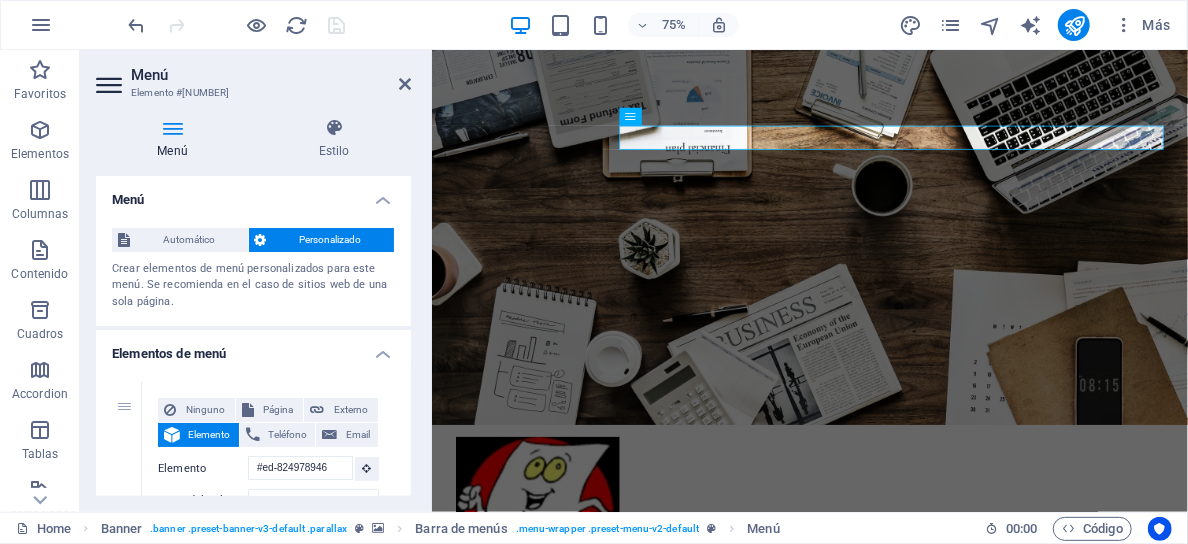 click on "Menú" at bounding box center (176, 139) 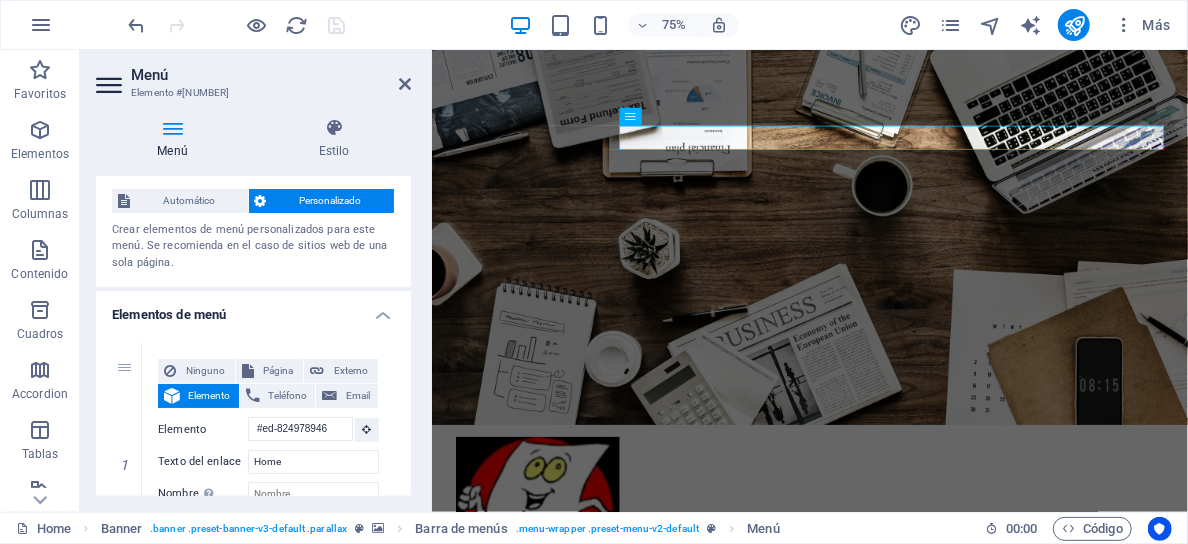 scroll, scrollTop: 0, scrollLeft: 0, axis: both 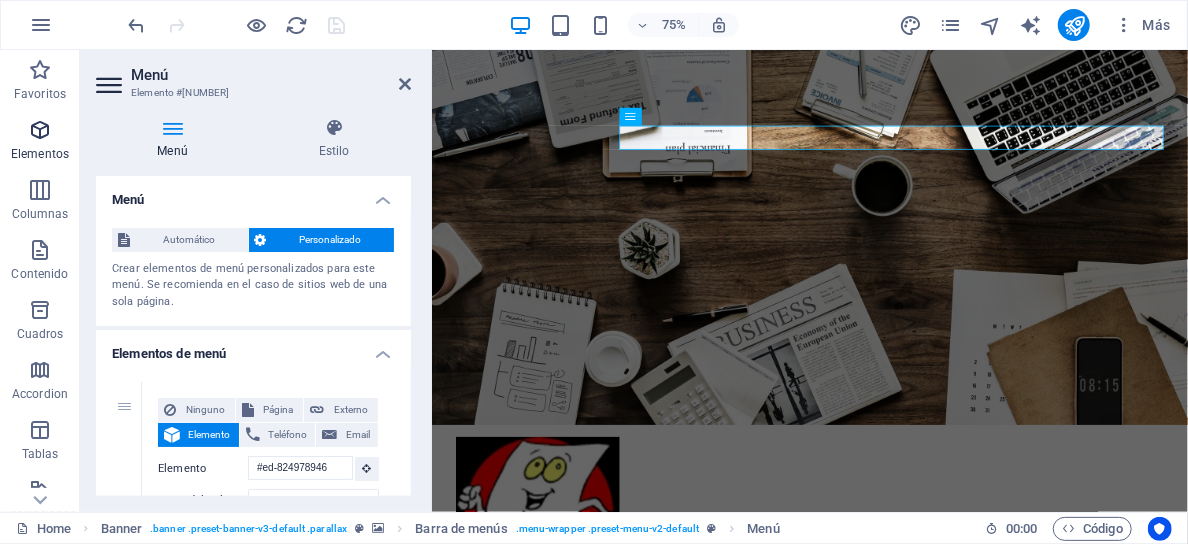 click at bounding box center [40, 130] 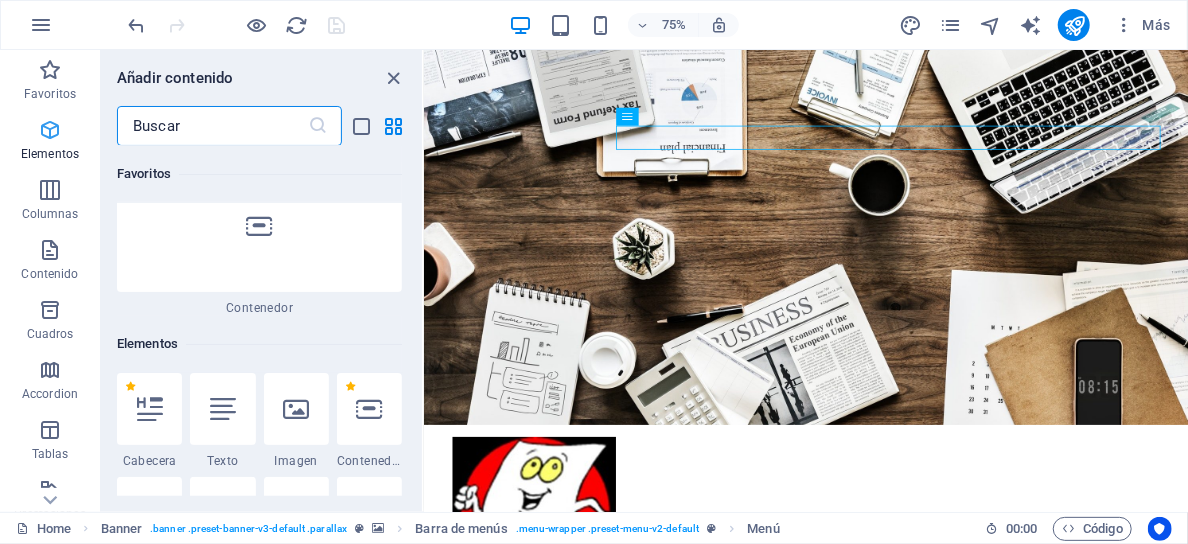 scroll, scrollTop: 212, scrollLeft: 0, axis: vertical 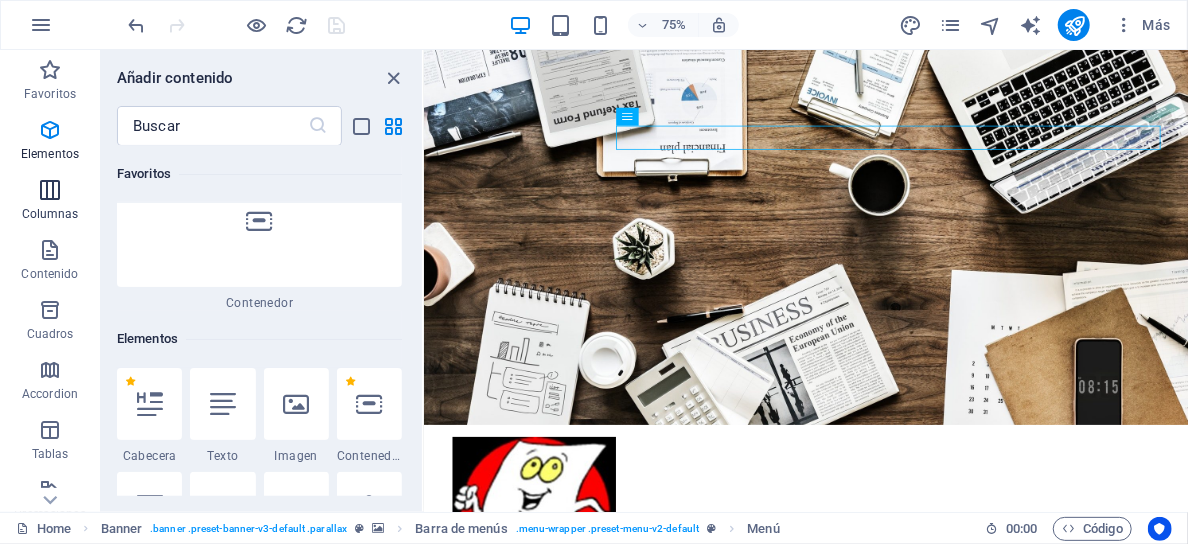 click at bounding box center (50, 190) 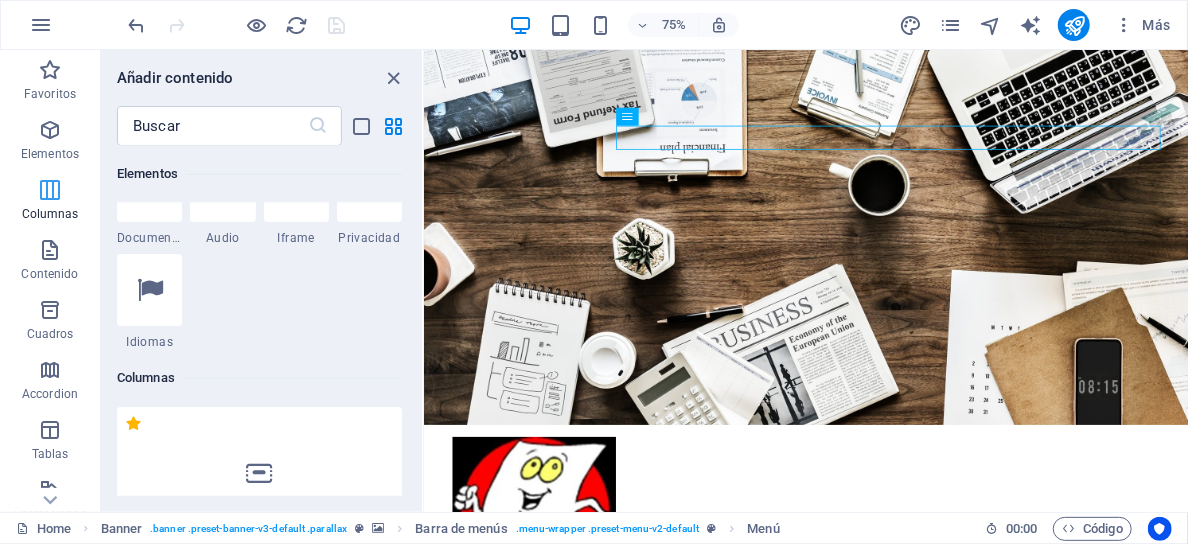 scroll, scrollTop: 990, scrollLeft: 0, axis: vertical 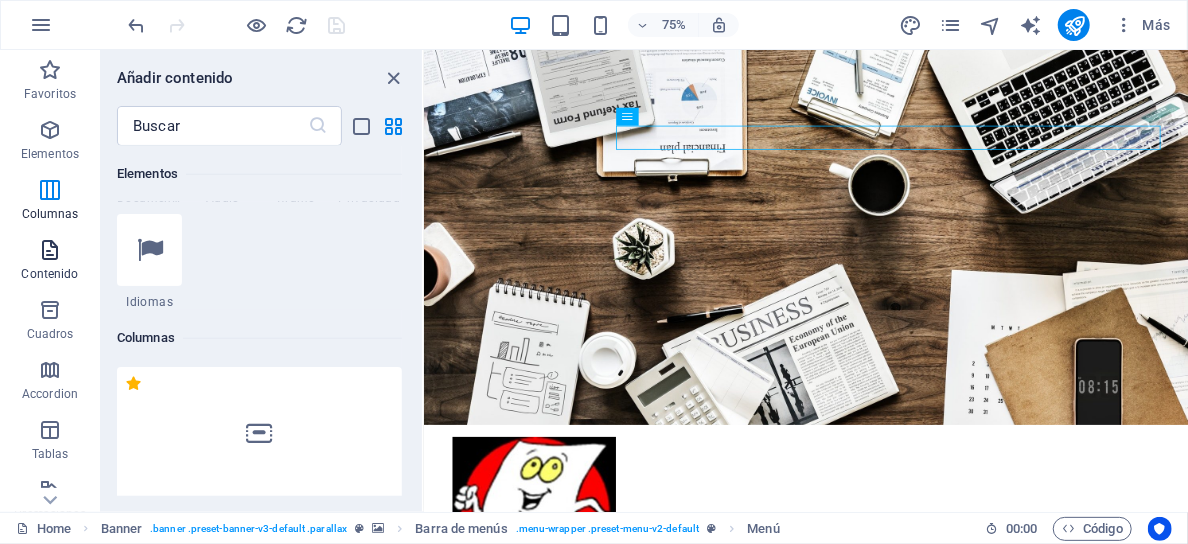 click at bounding box center [50, 250] 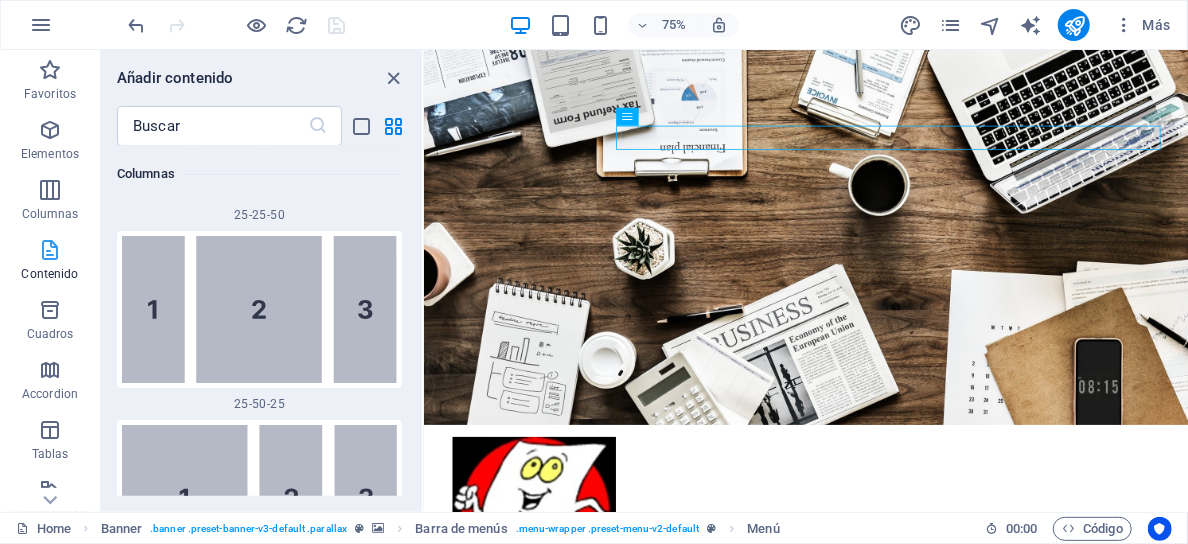 scroll, scrollTop: 3499, scrollLeft: 0, axis: vertical 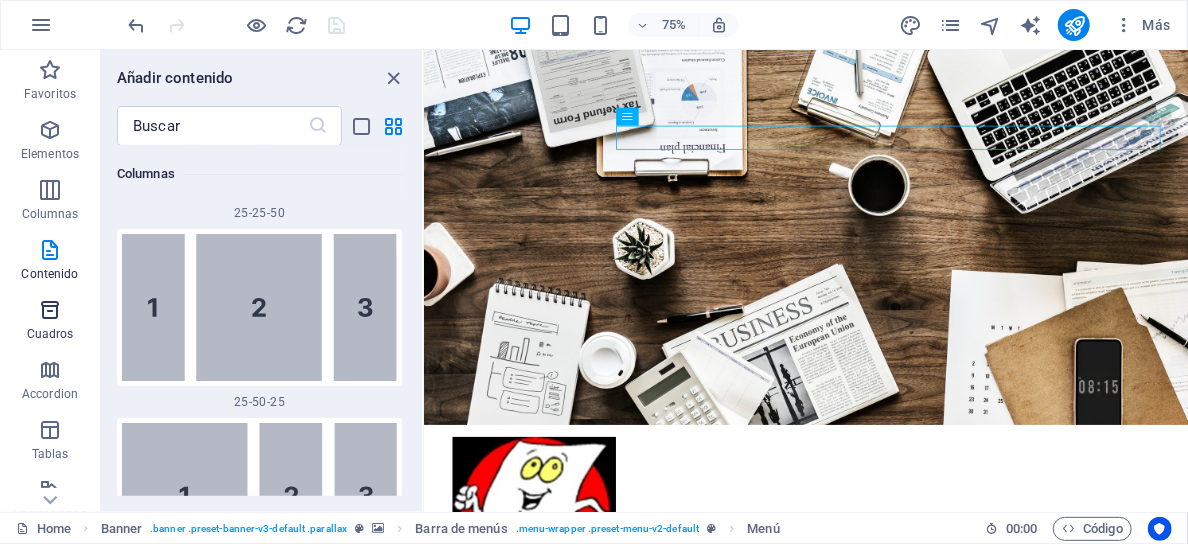 click at bounding box center [50, 310] 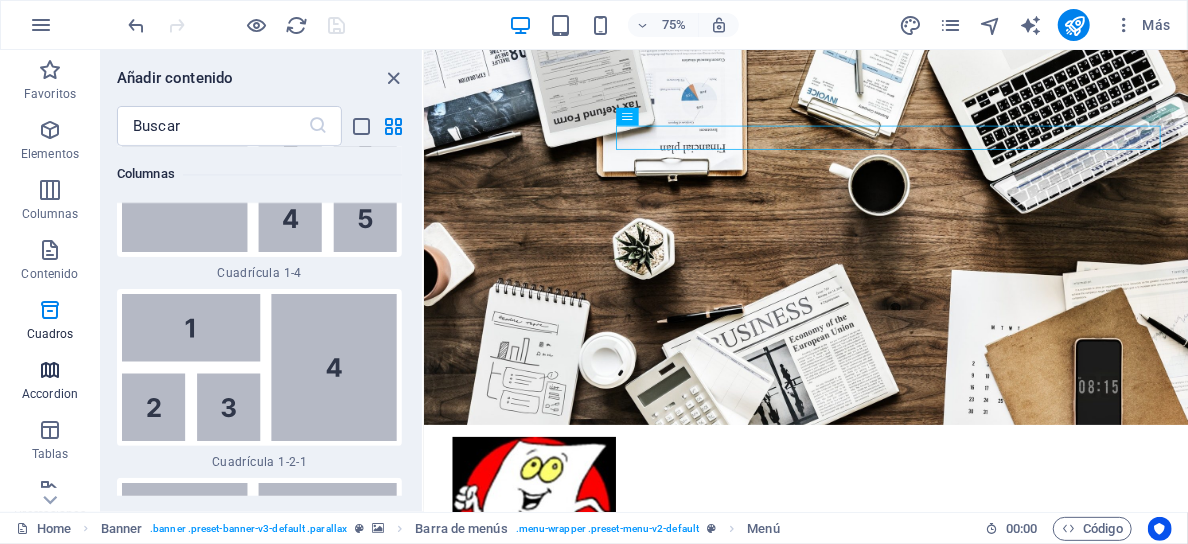 click at bounding box center [50, 370] 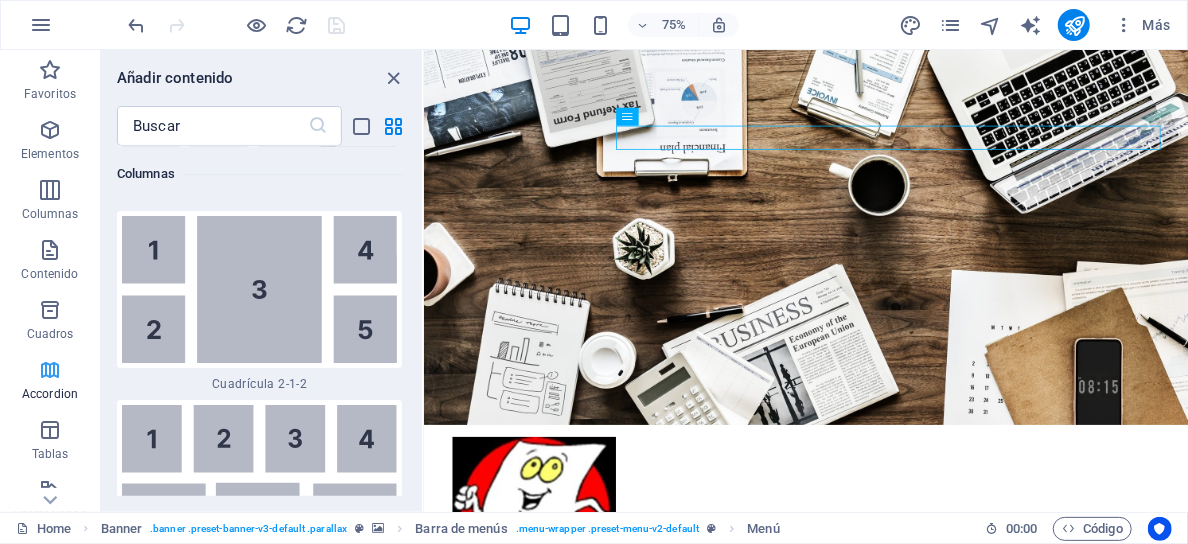 scroll, scrollTop: 6385, scrollLeft: 0, axis: vertical 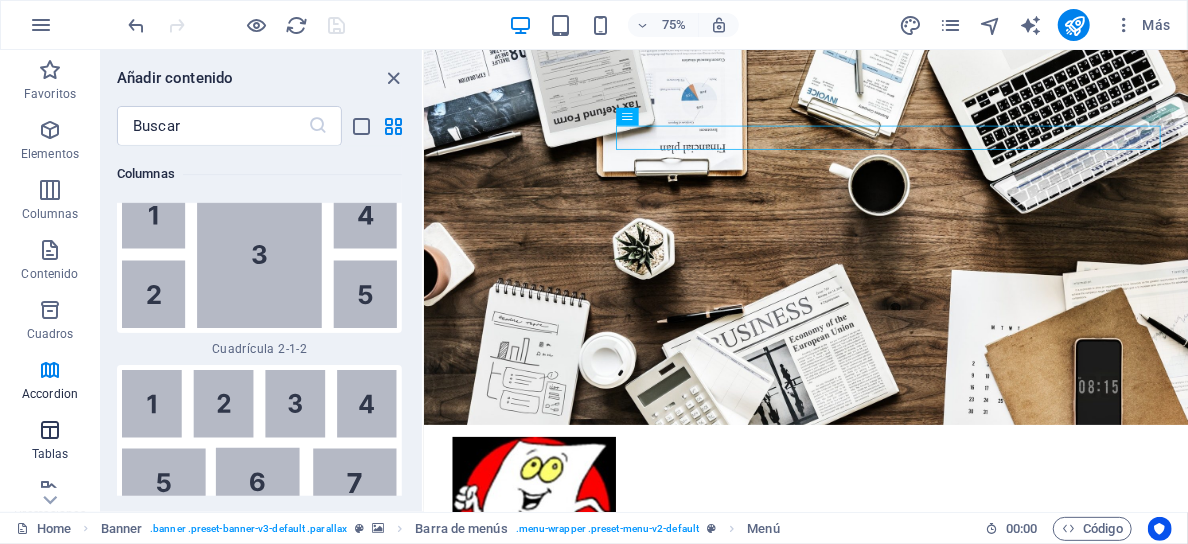 click at bounding box center [50, 430] 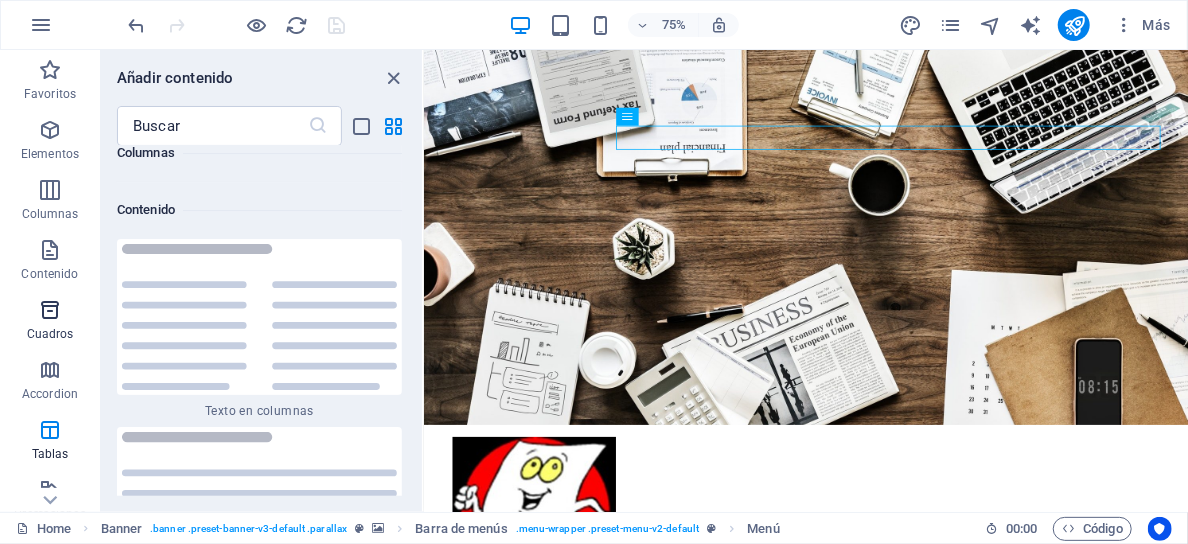 scroll, scrollTop: 6926, scrollLeft: 0, axis: vertical 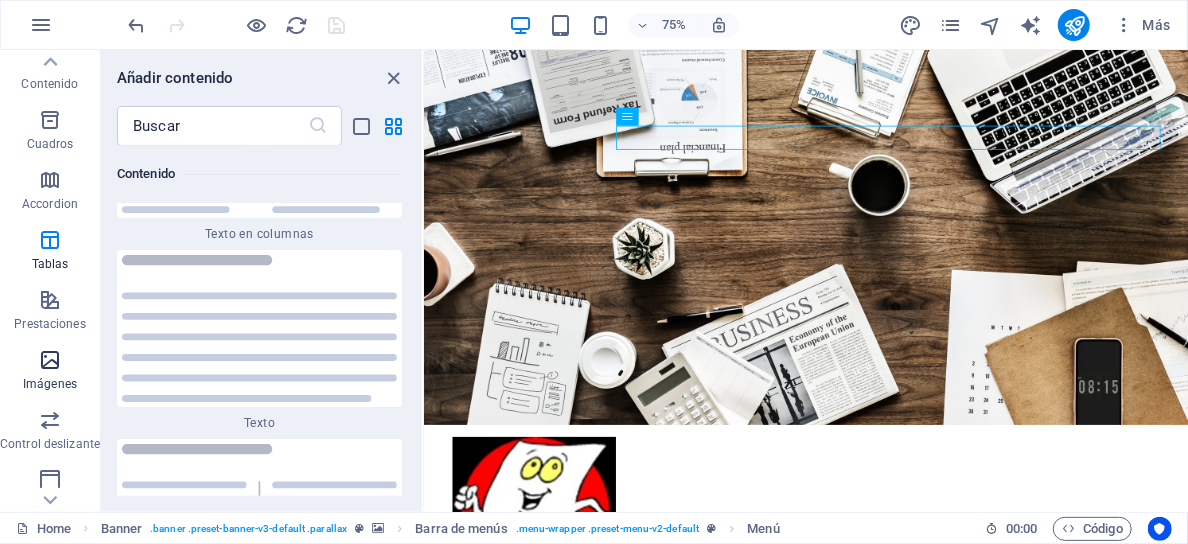 click at bounding box center [50, 360] 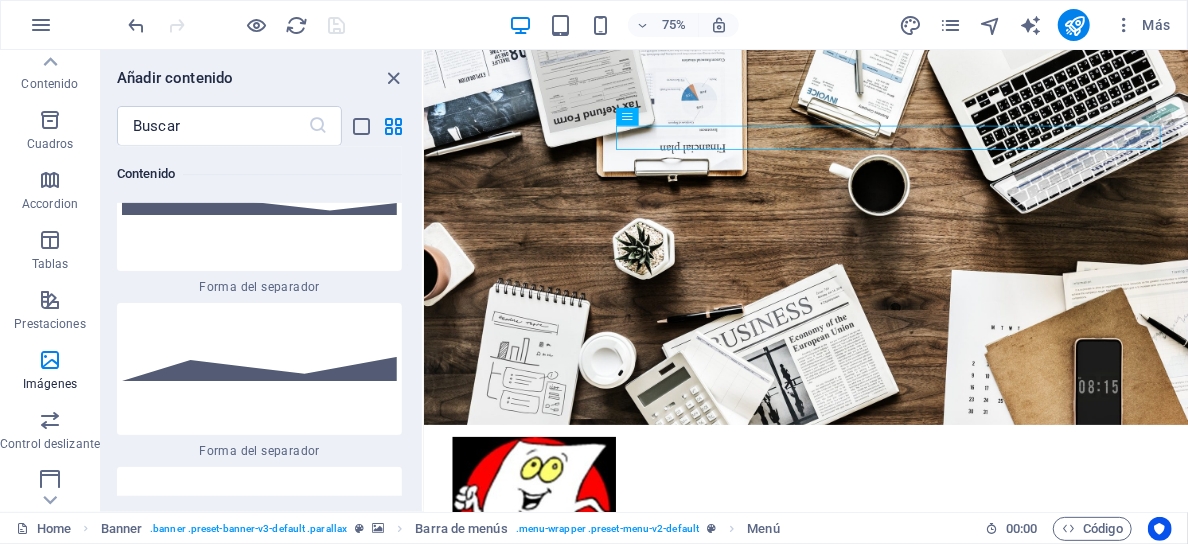 scroll, scrollTop: 10425, scrollLeft: 0, axis: vertical 